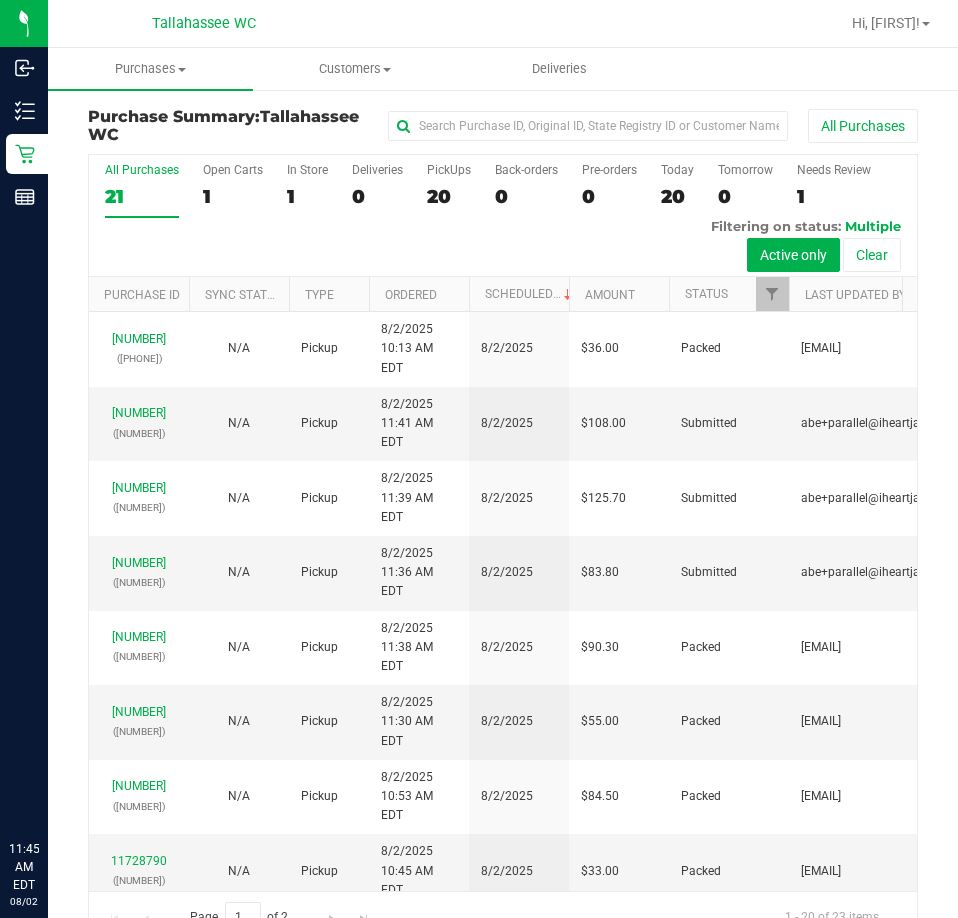 scroll, scrollTop: 0, scrollLeft: 0, axis: both 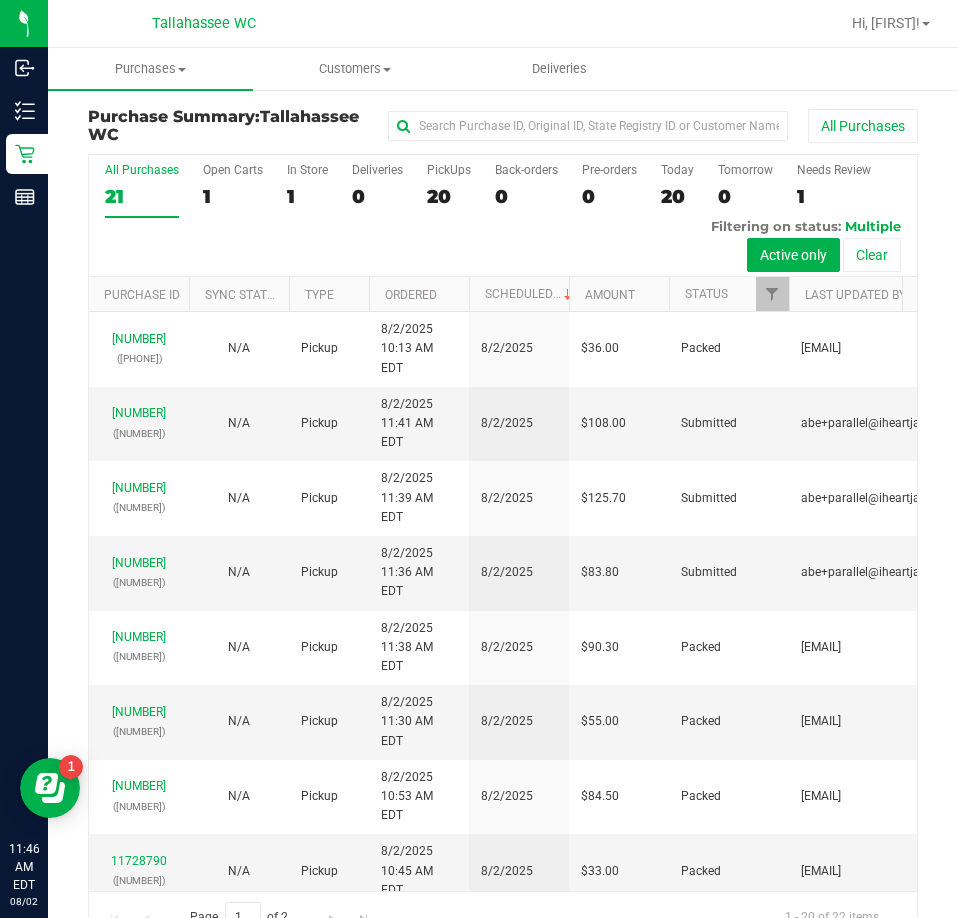 click on "All Purchases
21
Open Carts
1
In Store
1
Deliveries
0
PickUps
20
Back-orders
0
Pre-orders
0
Today
20
Tomorrow
0" at bounding box center (503, 216) 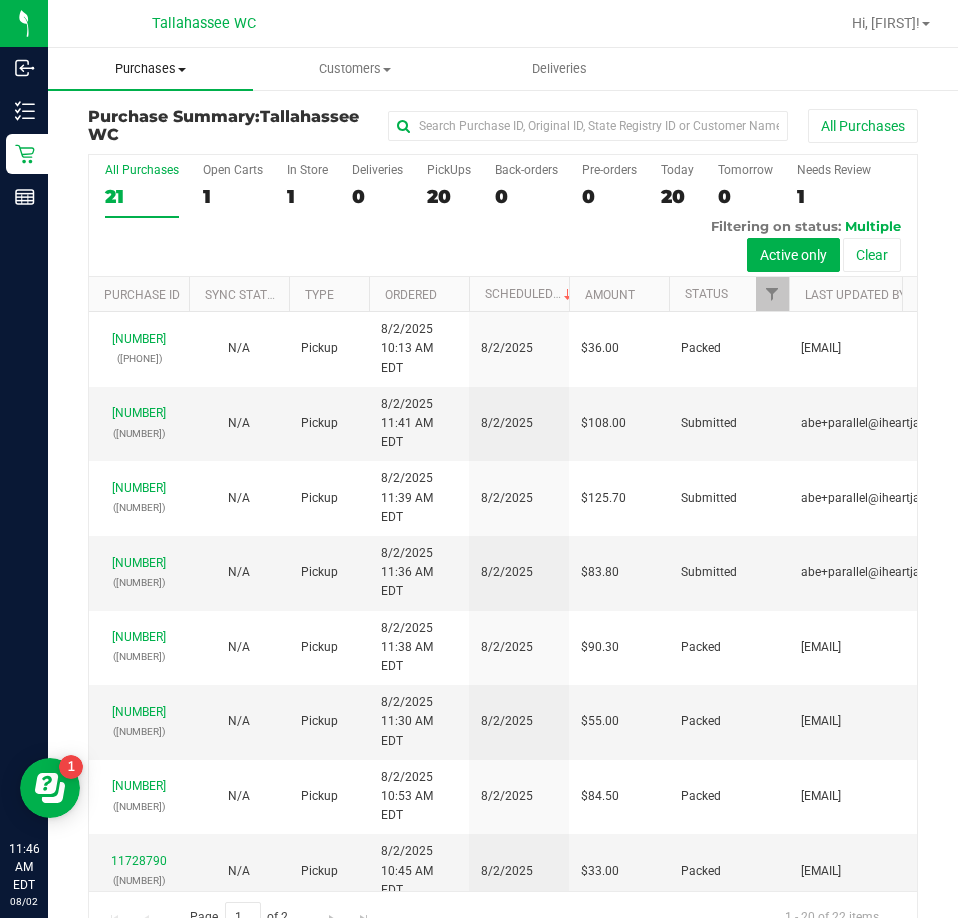click on "Purchases" at bounding box center [150, 69] 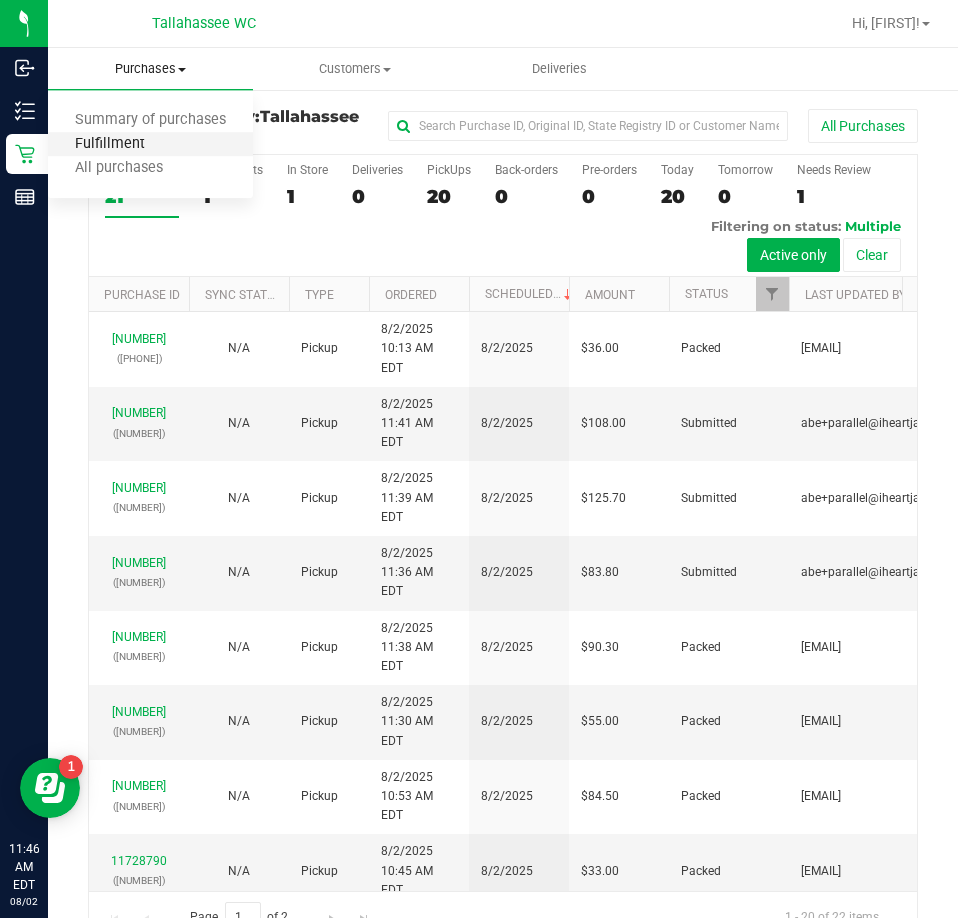 click on "Fulfillment" at bounding box center (110, 144) 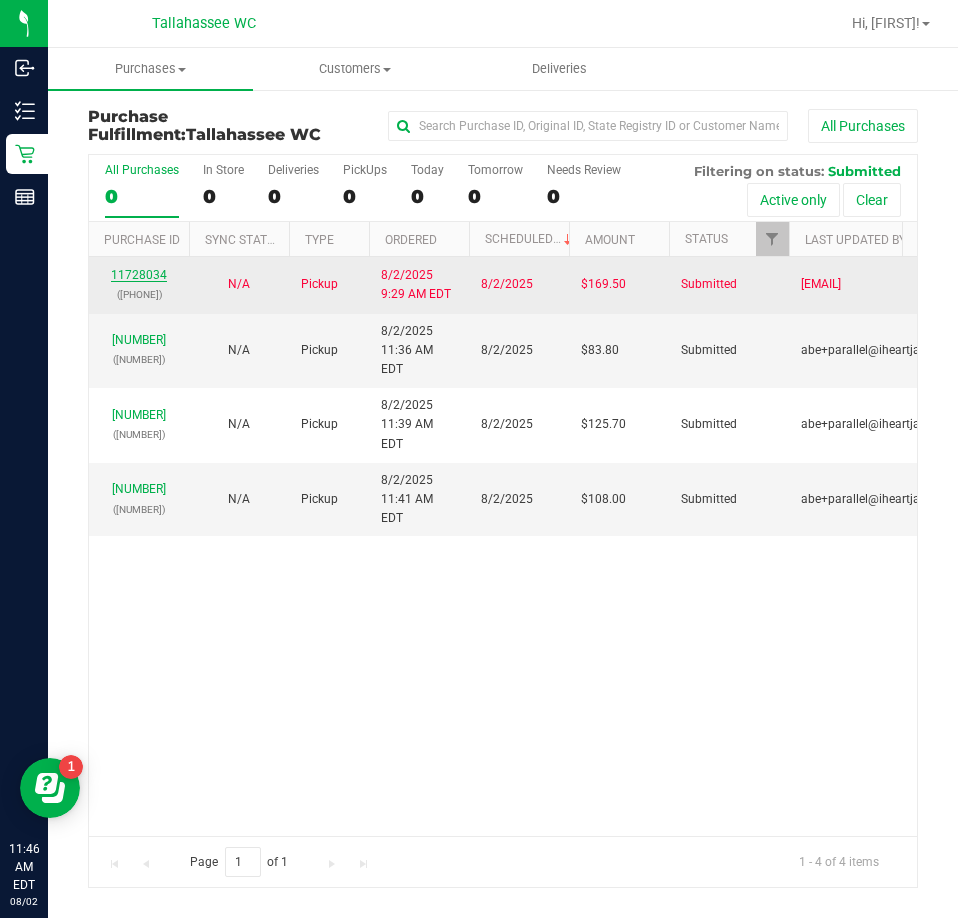 click on "11728034" at bounding box center (139, 275) 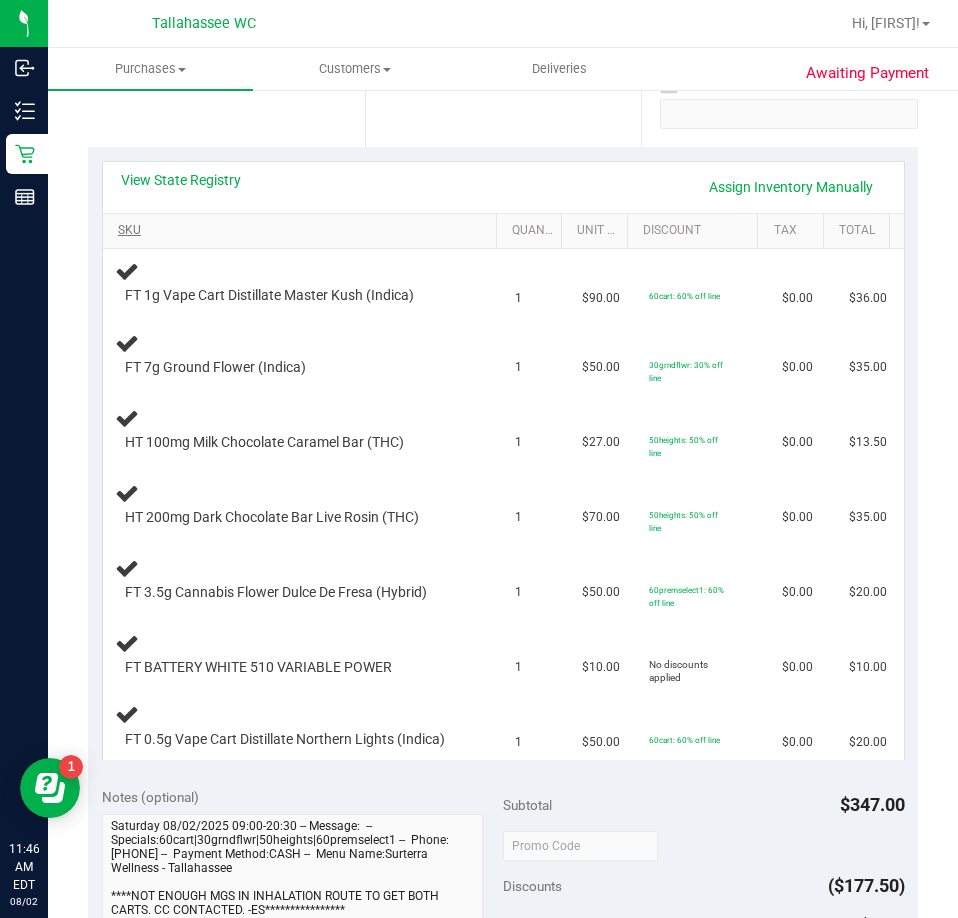 scroll, scrollTop: 0, scrollLeft: 0, axis: both 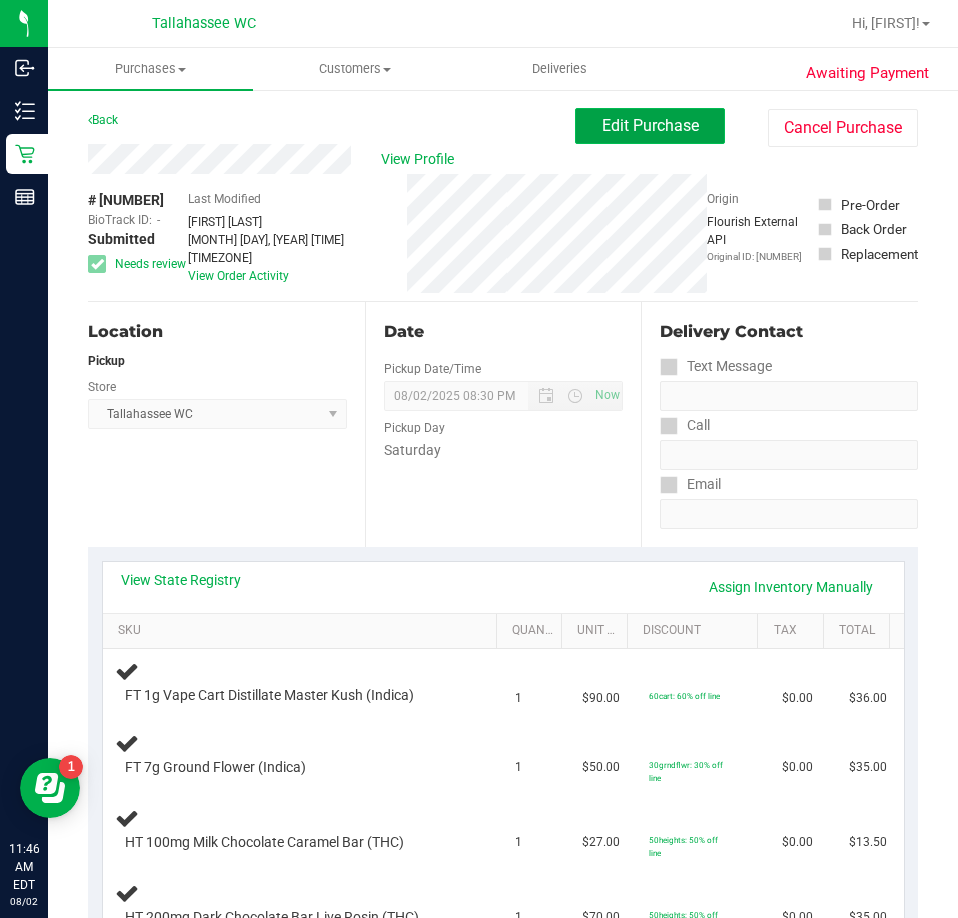 click on "Edit Purchase" at bounding box center [650, 125] 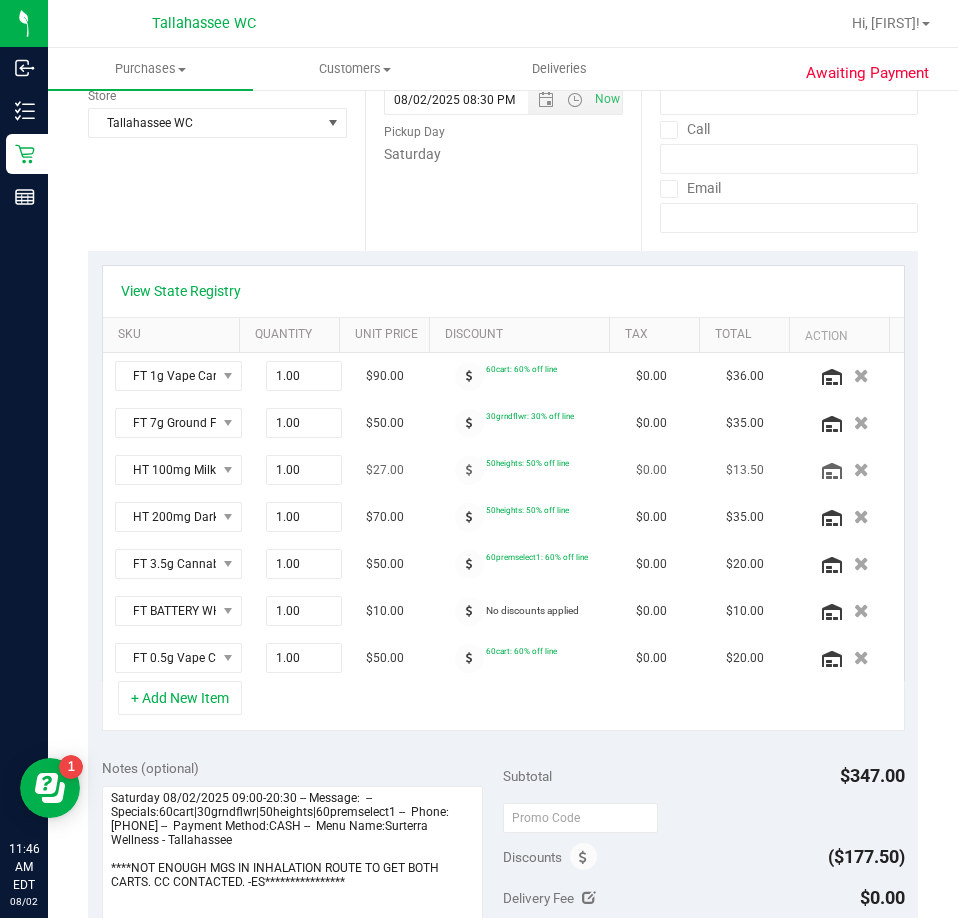 scroll, scrollTop: 300, scrollLeft: 0, axis: vertical 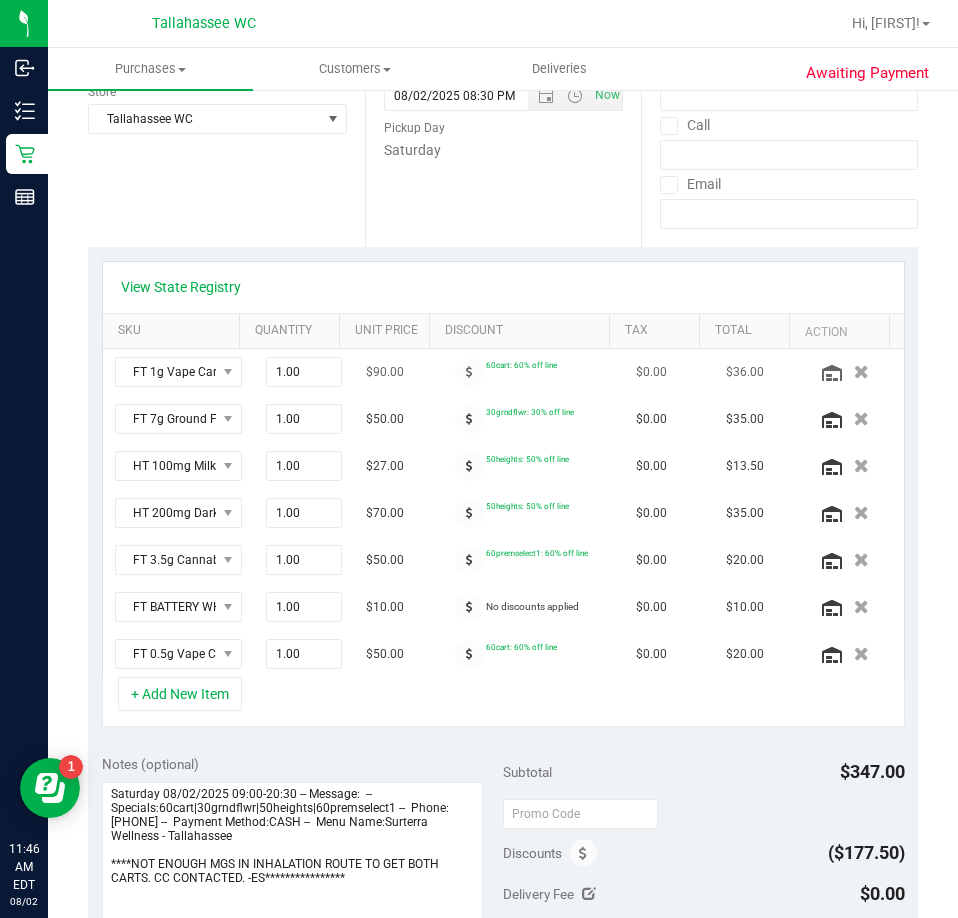 click at bounding box center (854, 372) 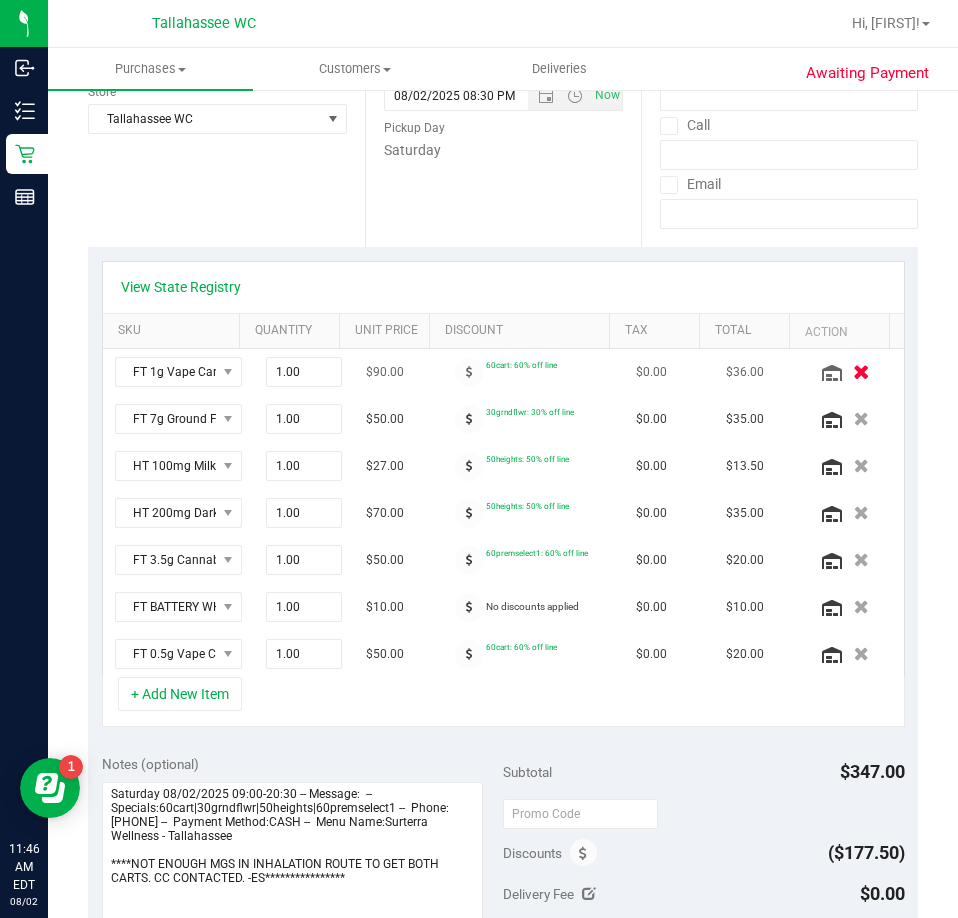 click at bounding box center (854, 372) 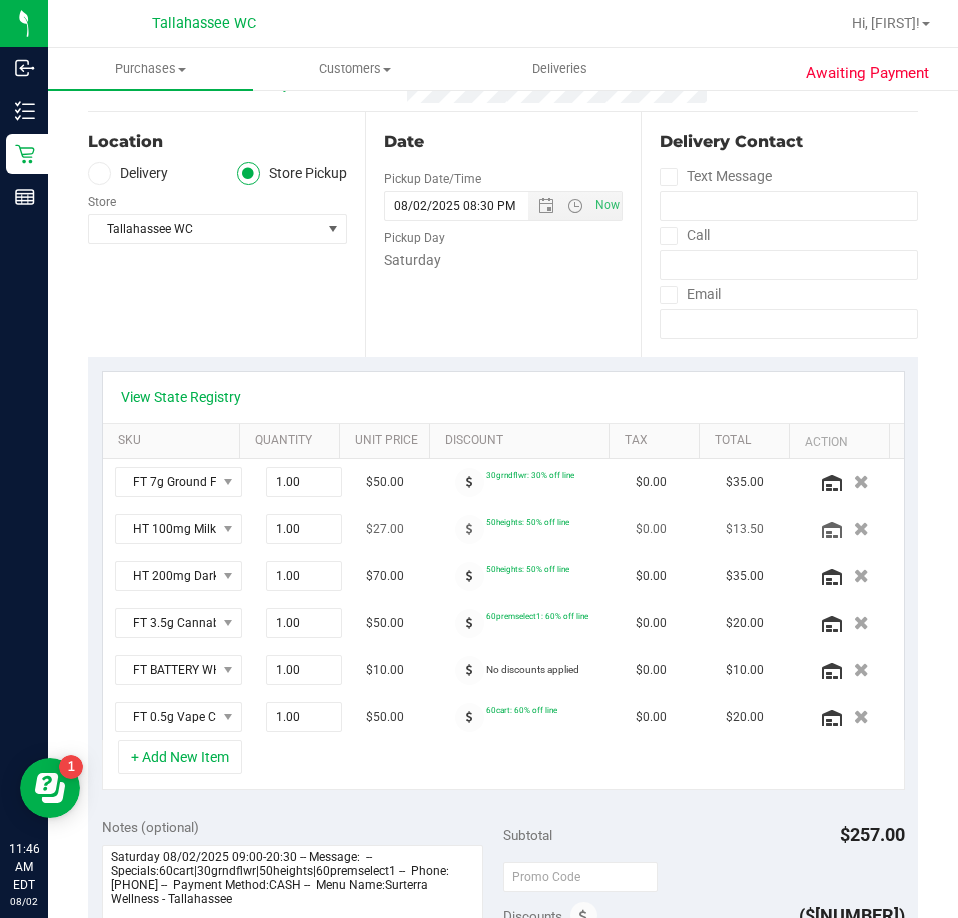 scroll, scrollTop: 0, scrollLeft: 0, axis: both 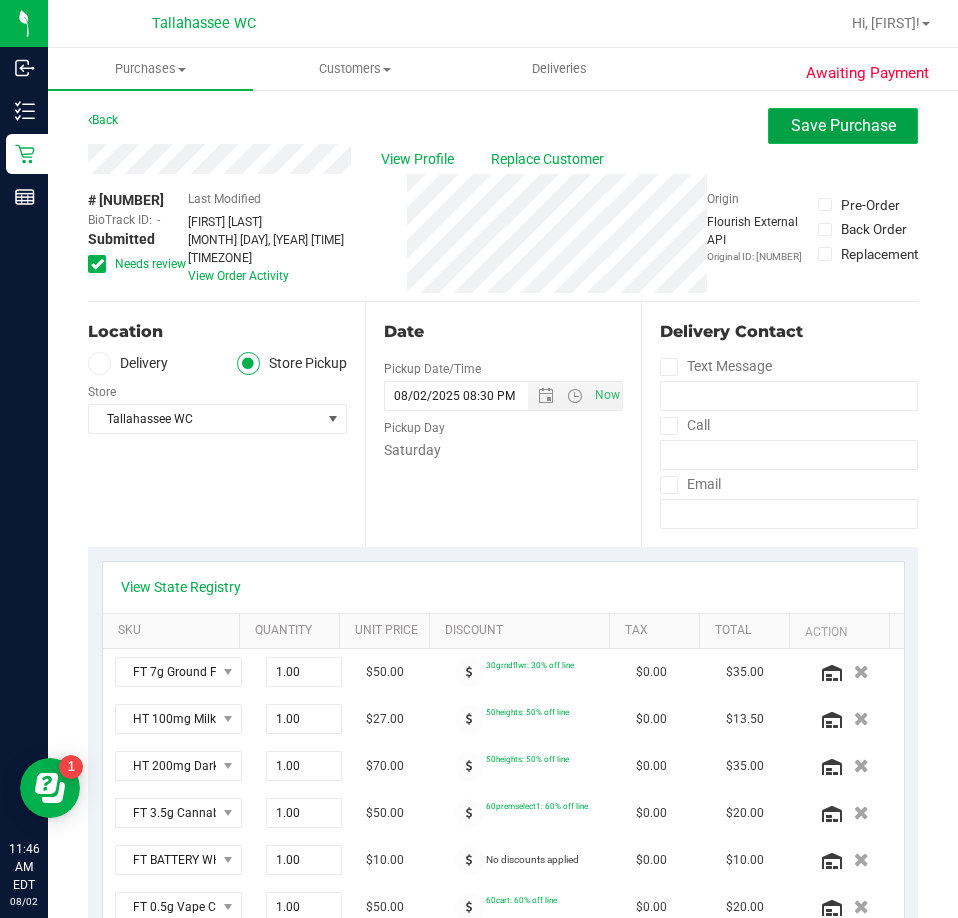 click on "Save Purchase" at bounding box center (843, 125) 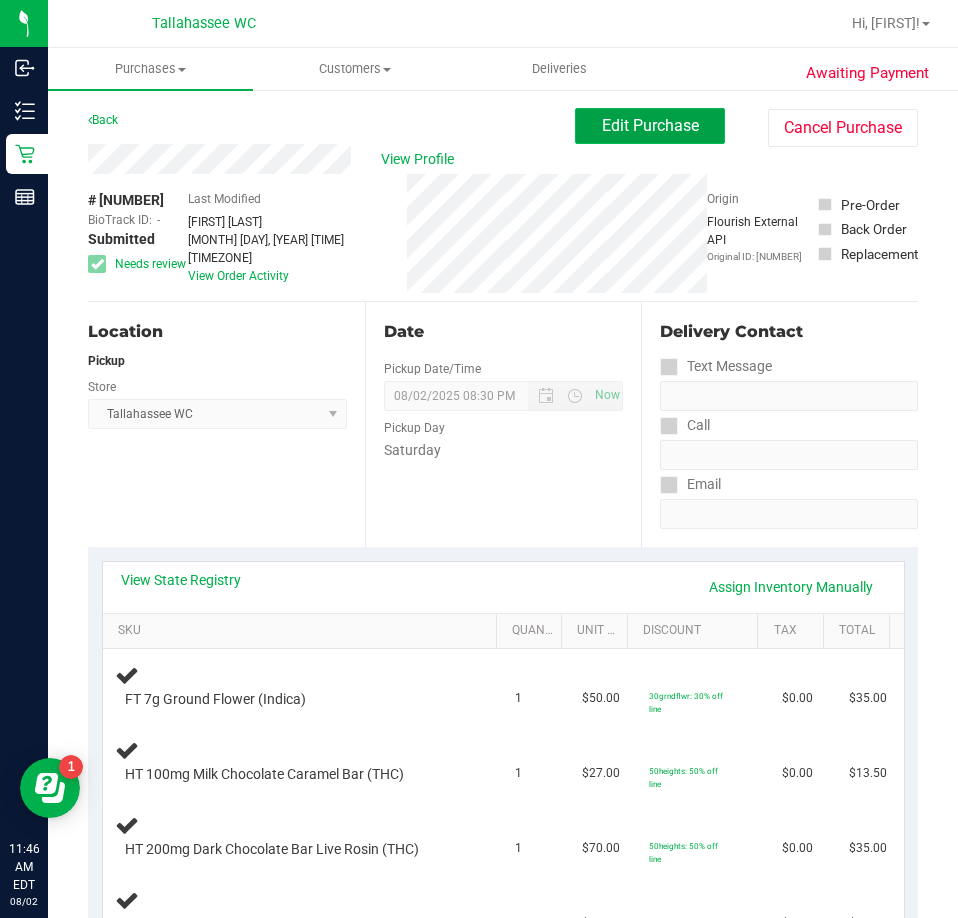 click on "Edit Purchase" at bounding box center (650, 125) 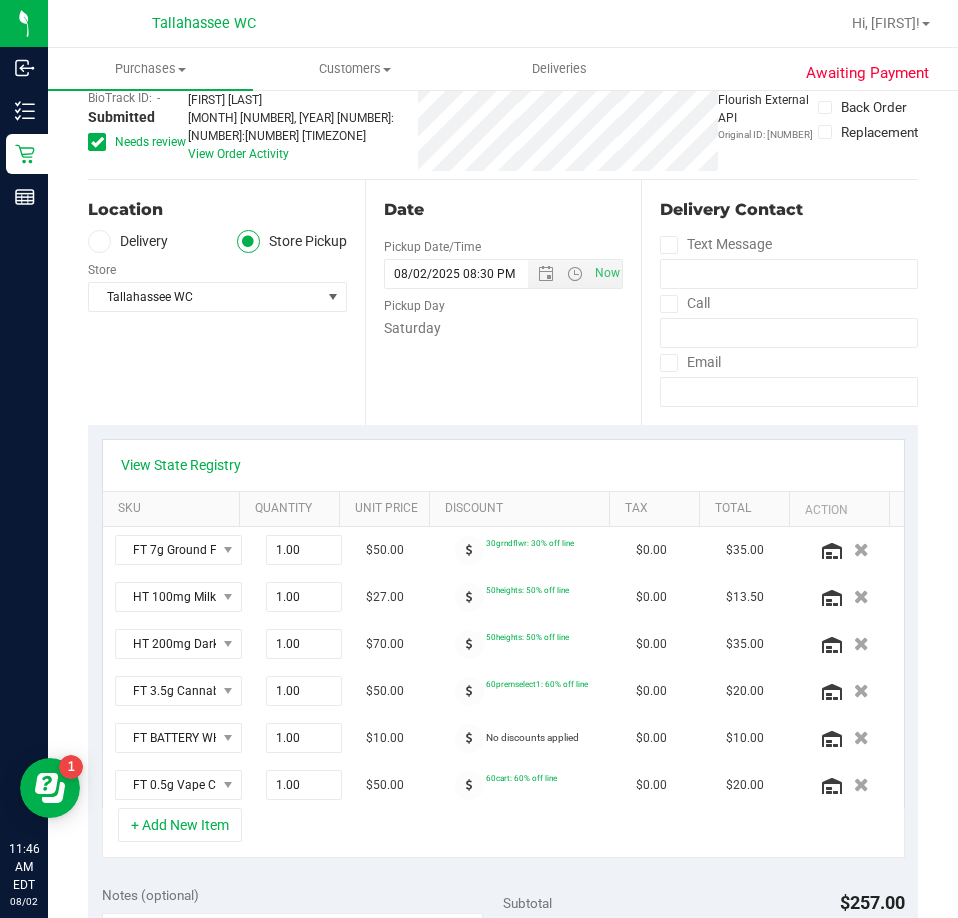 scroll, scrollTop: 400, scrollLeft: 0, axis: vertical 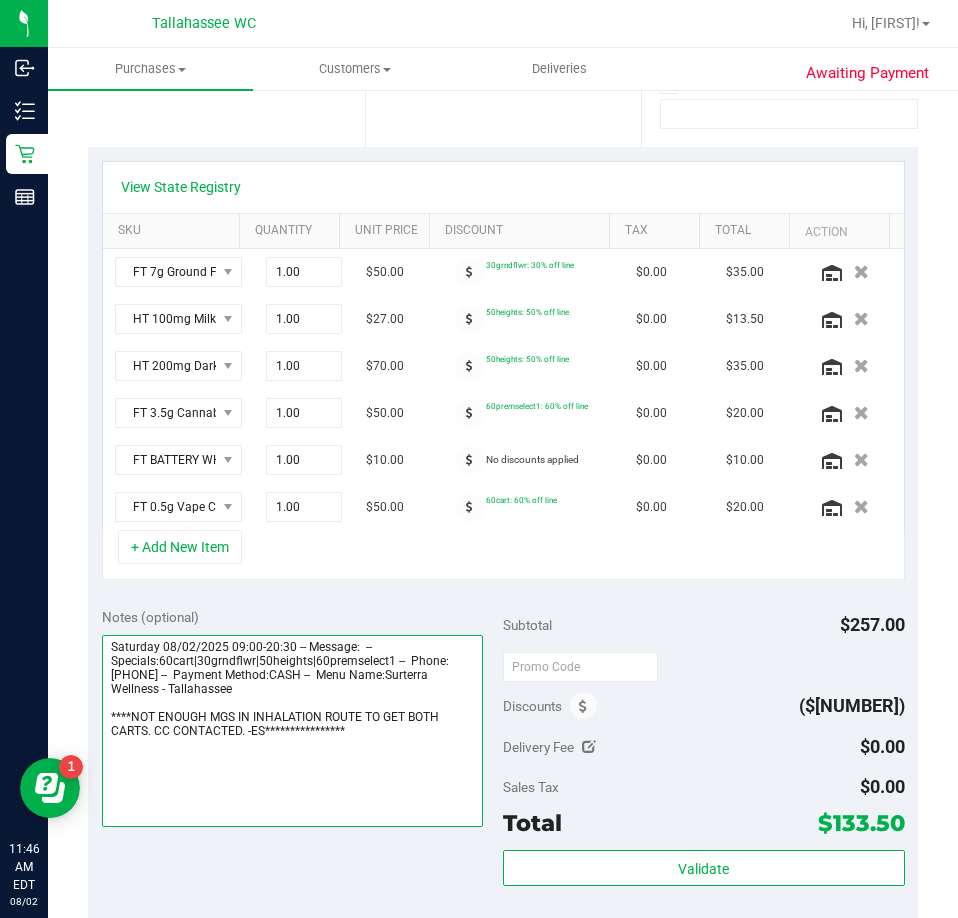click at bounding box center (293, 731) 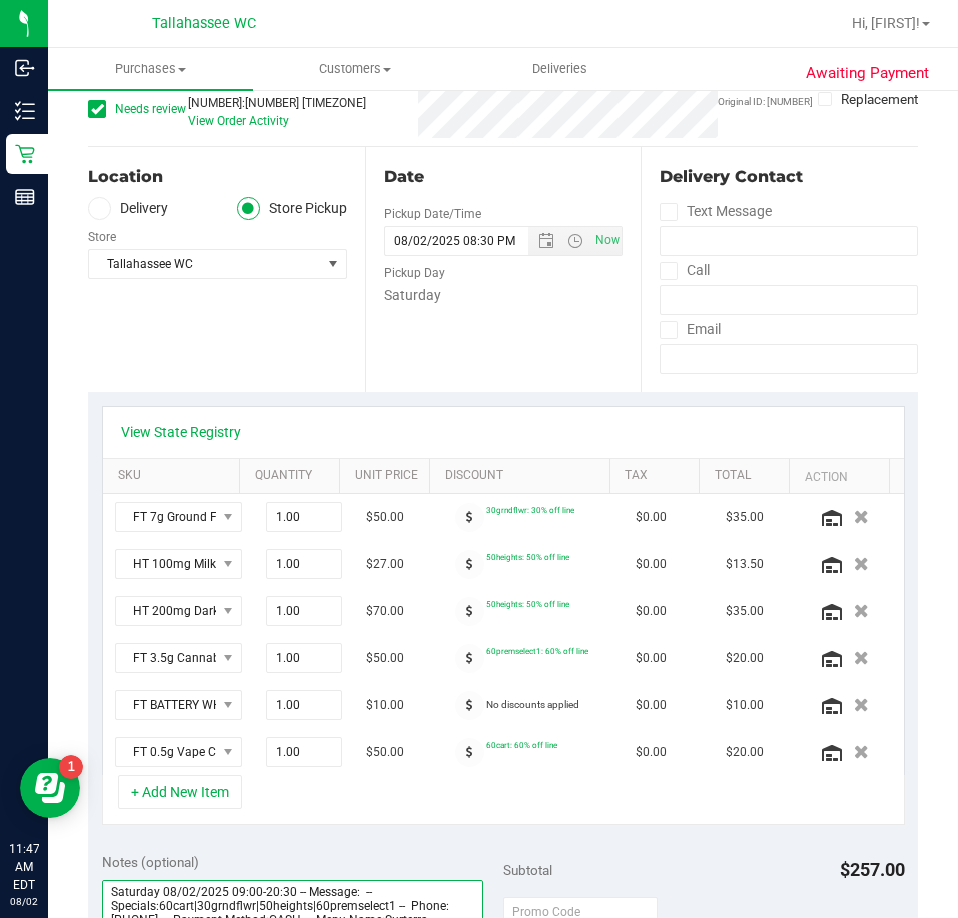scroll, scrollTop: 0, scrollLeft: 0, axis: both 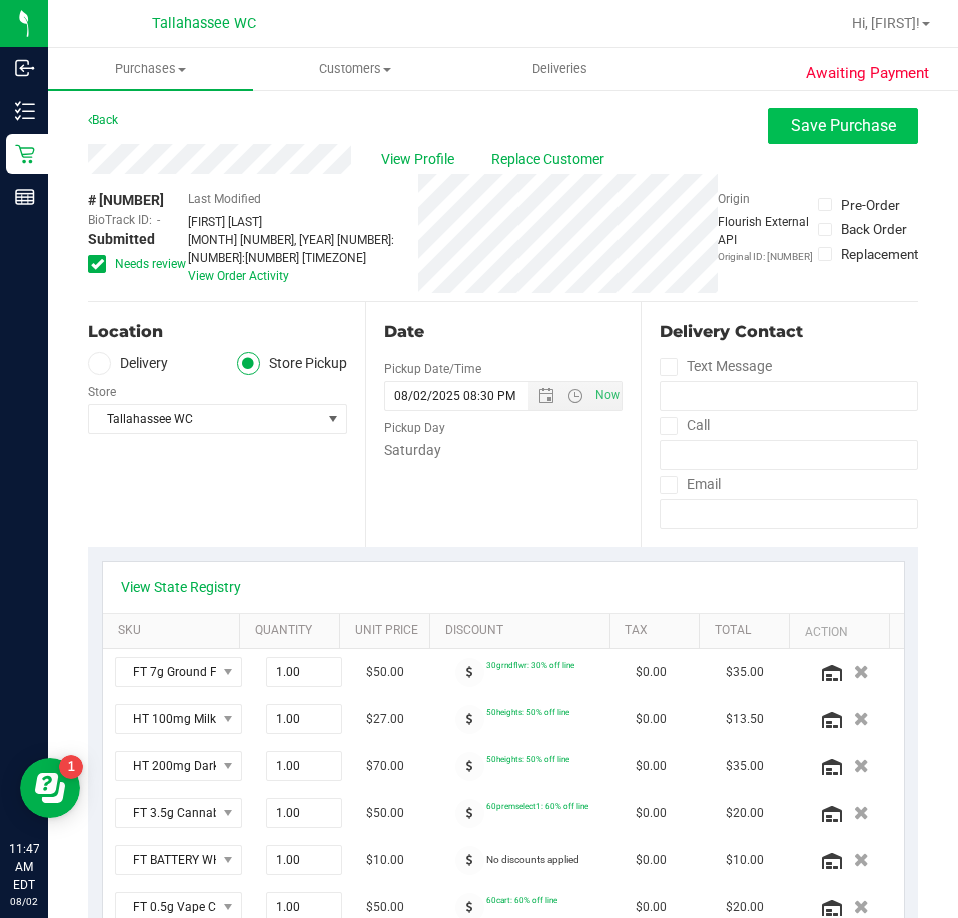 type on "**********" 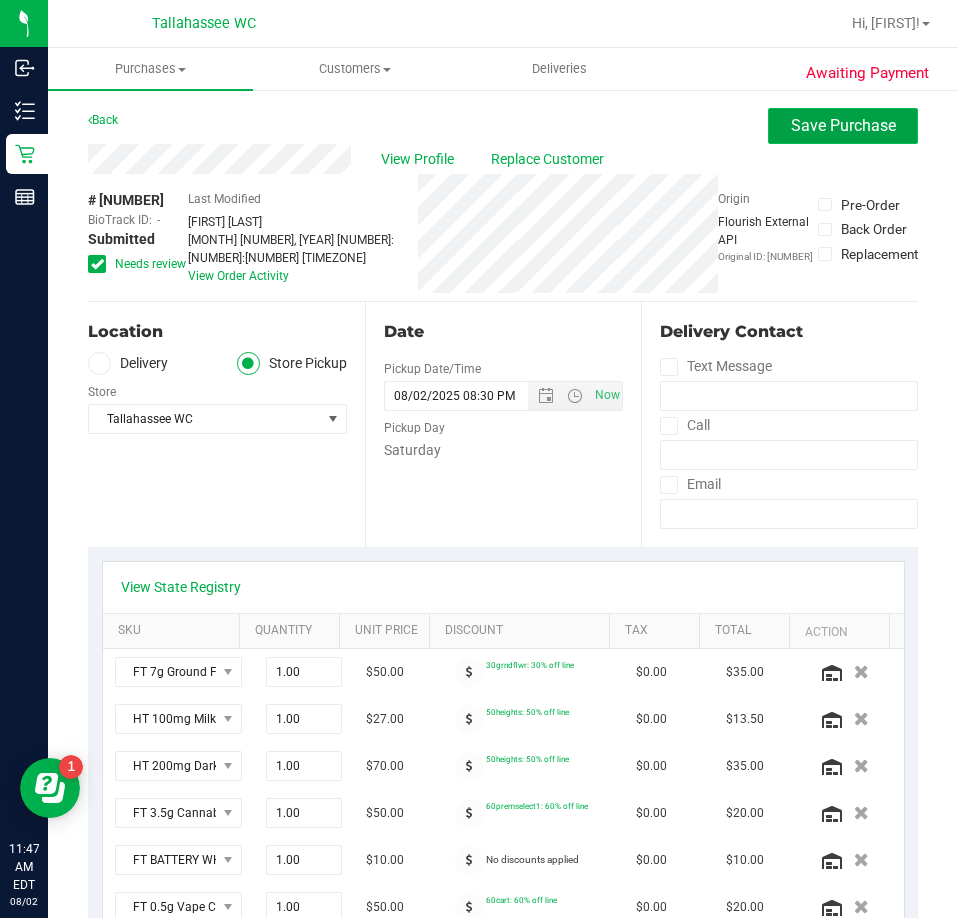 click on "Save Purchase" at bounding box center (843, 125) 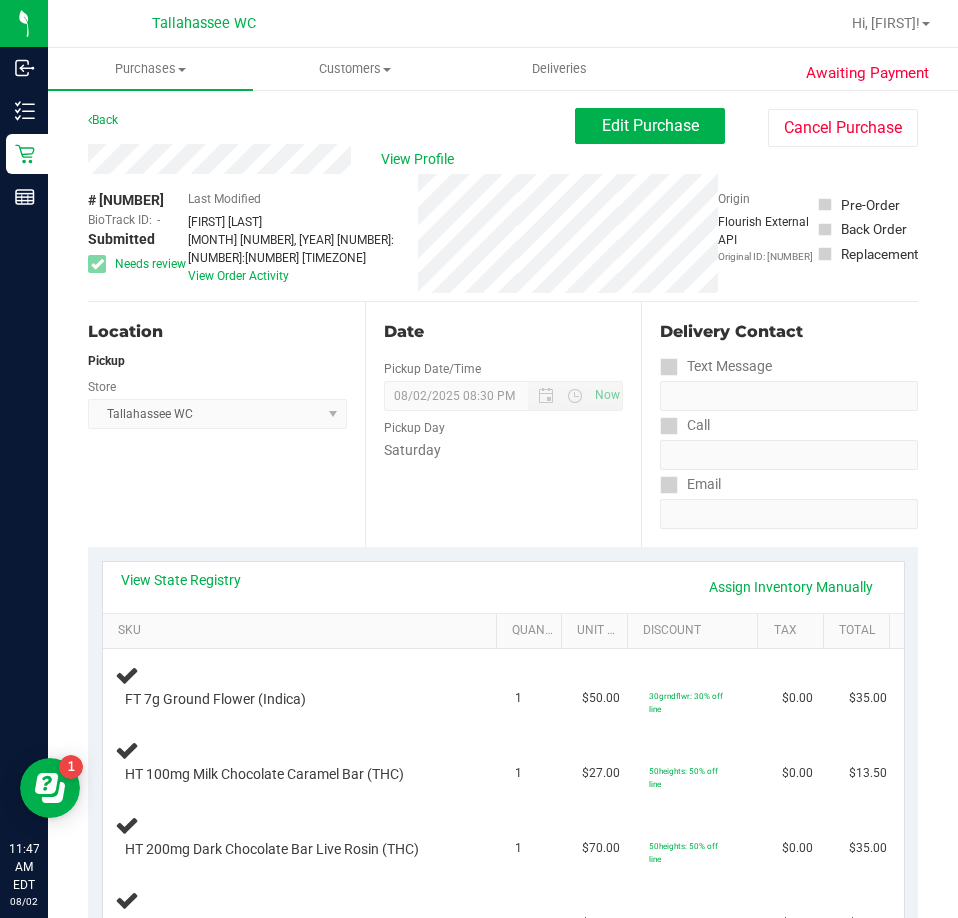 scroll, scrollTop: 500, scrollLeft: 0, axis: vertical 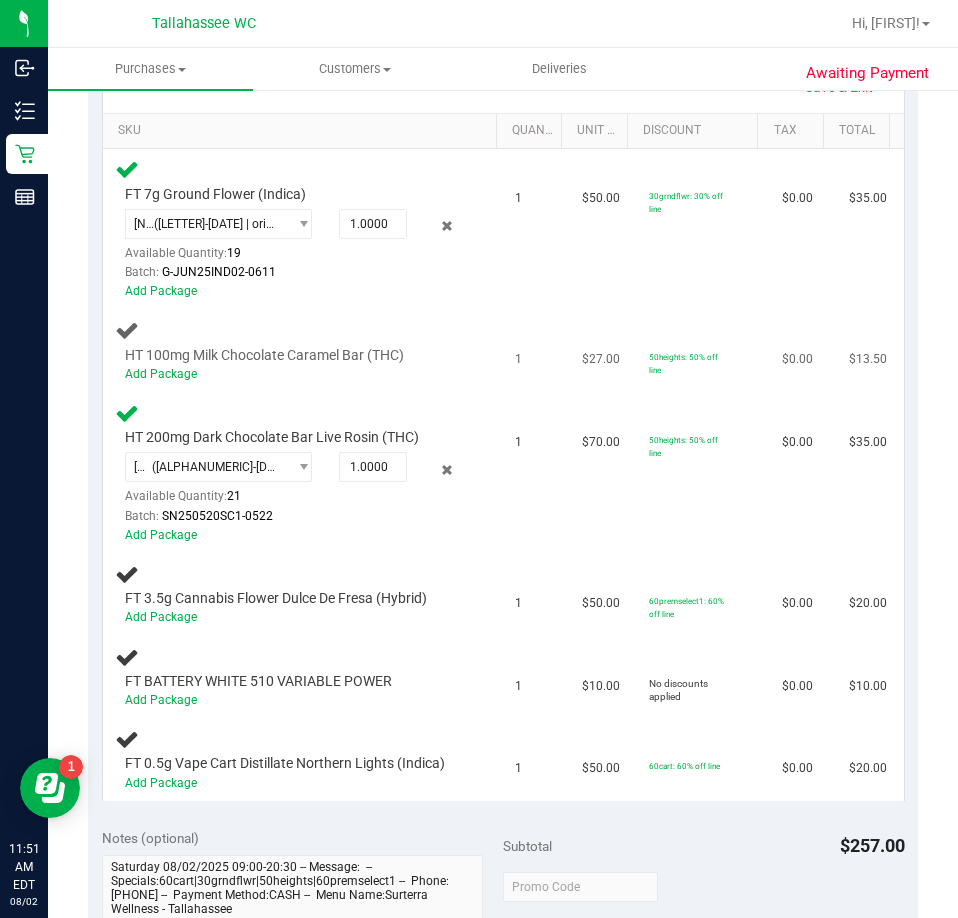 click on "1" at bounding box center [536, 351] 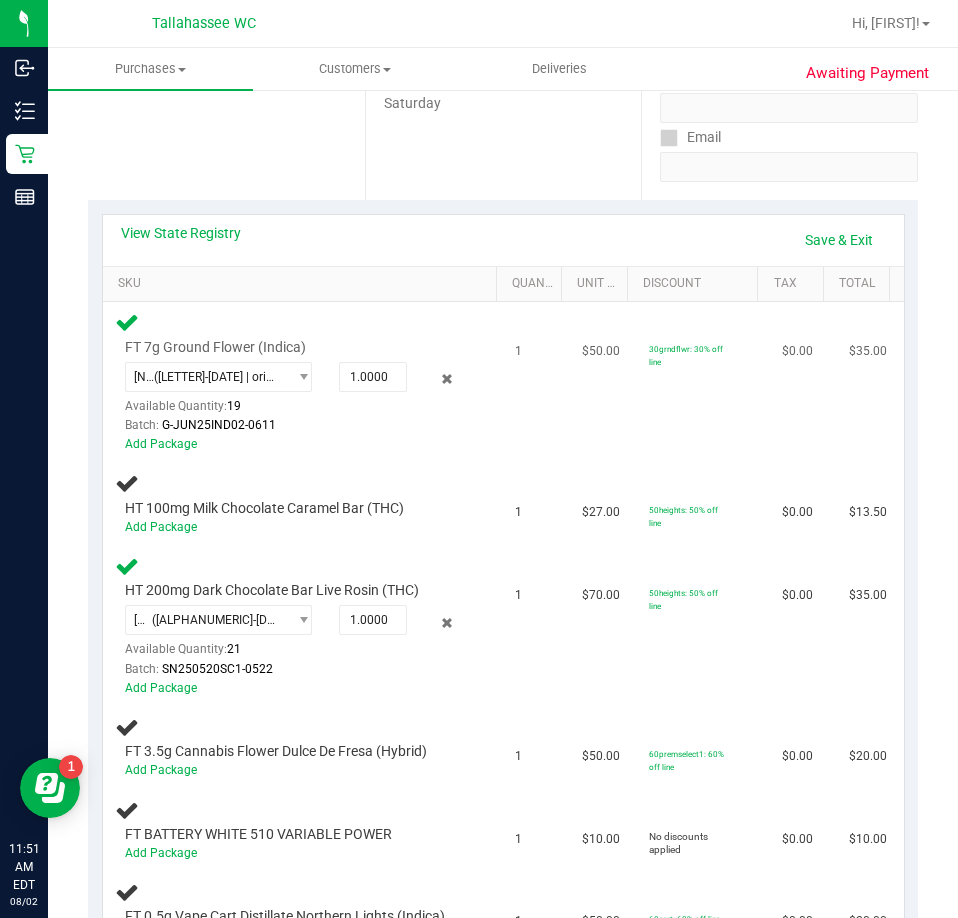 scroll, scrollTop: 100, scrollLeft: 0, axis: vertical 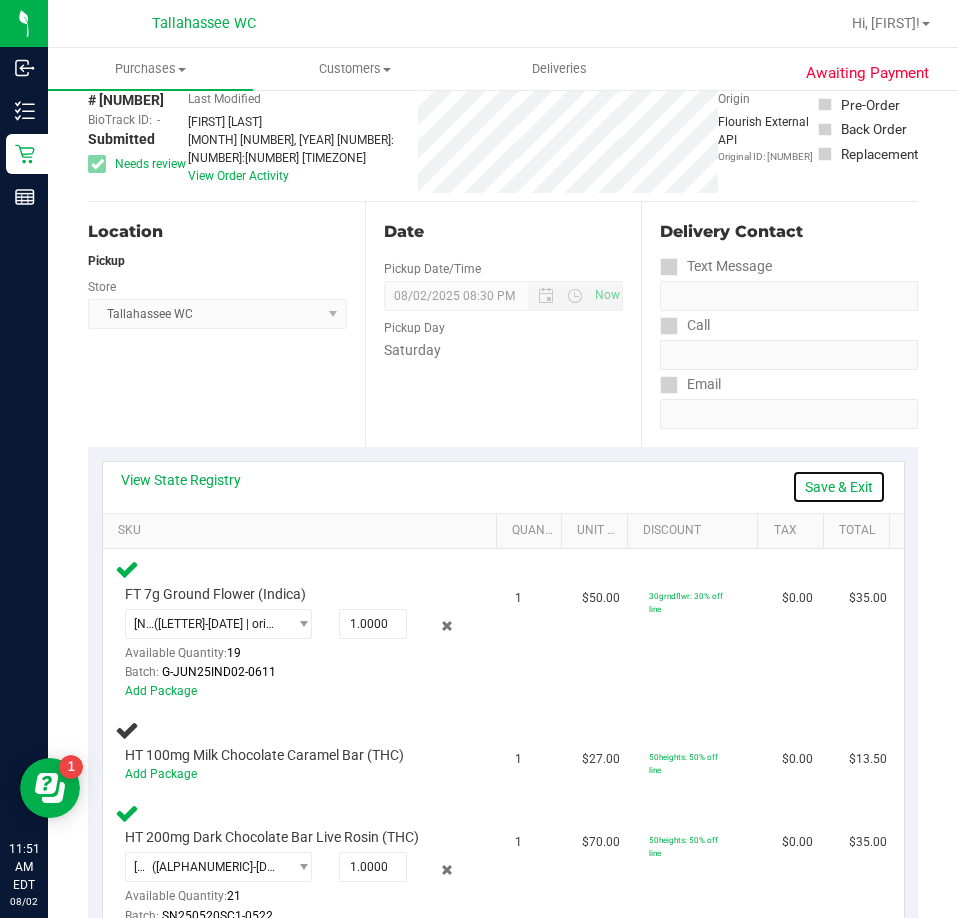 click on "Save & Exit" at bounding box center [839, 487] 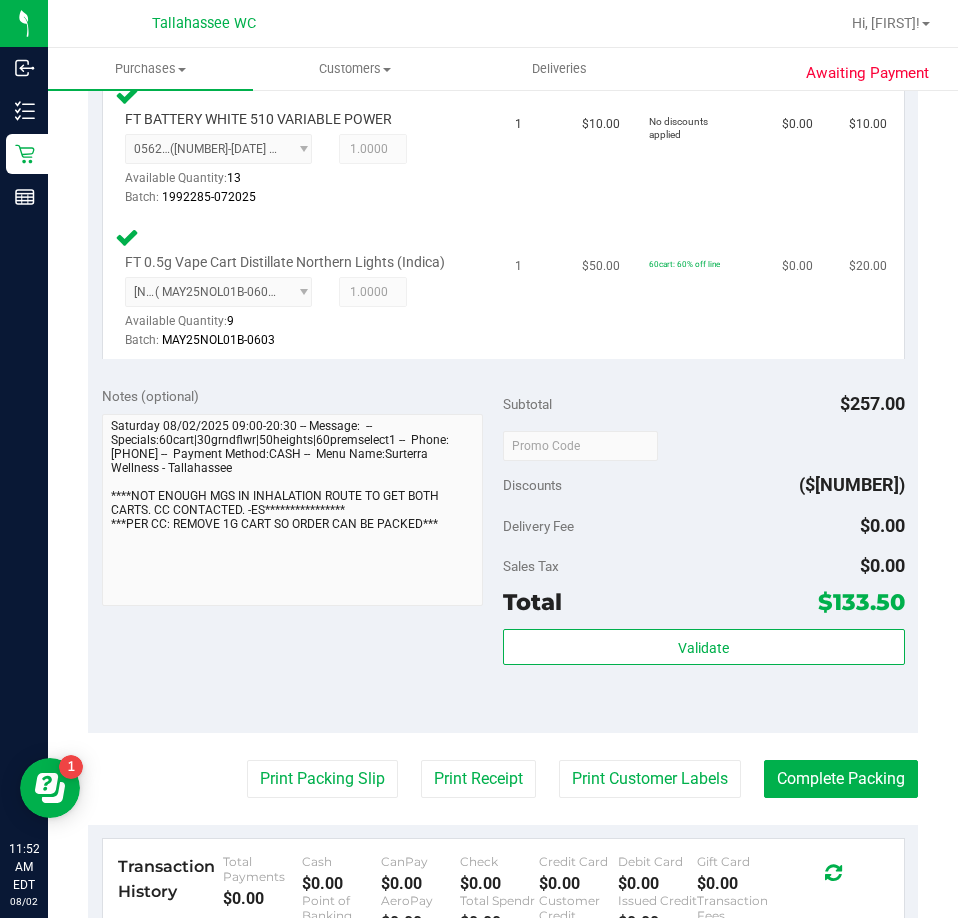 scroll, scrollTop: 1300, scrollLeft: 0, axis: vertical 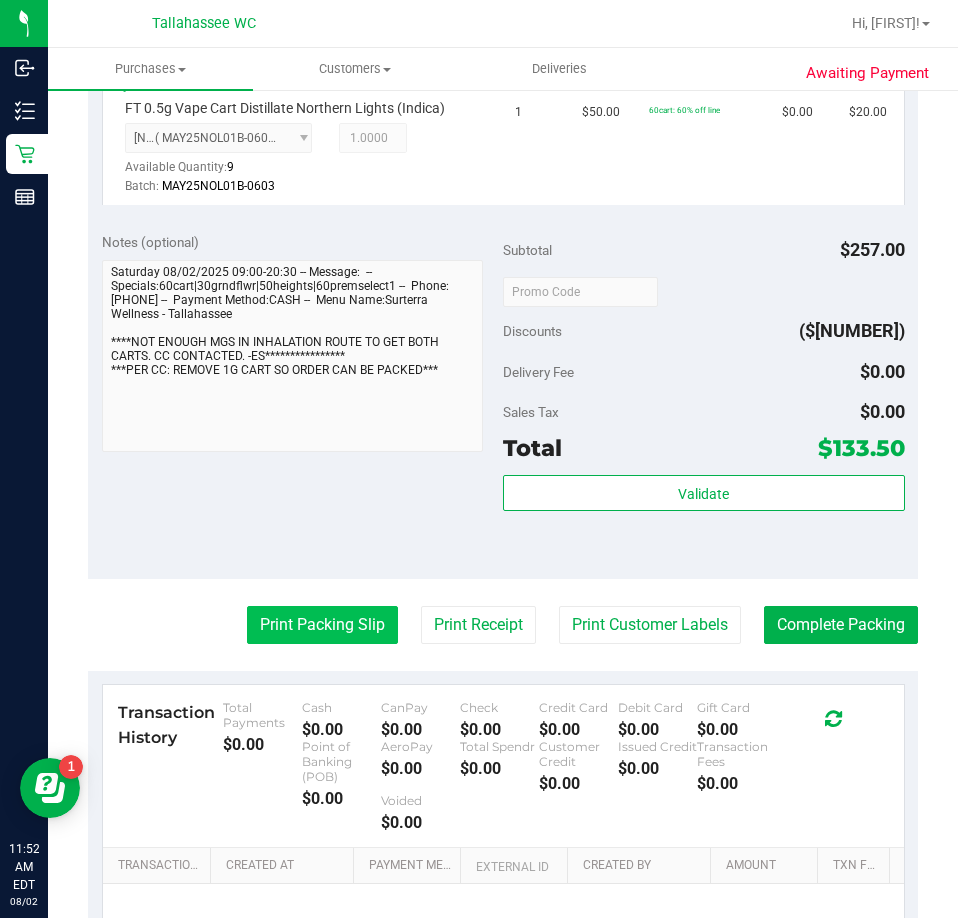 click on "Print Packing Slip" at bounding box center (322, 625) 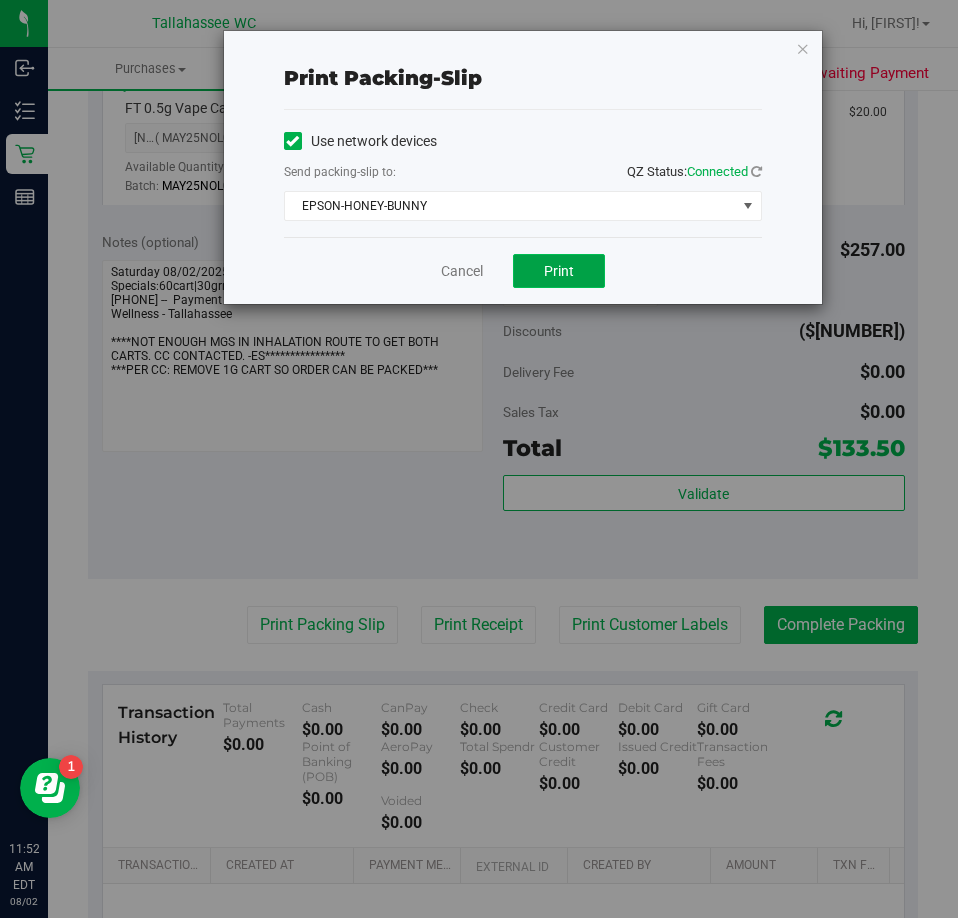 click on "Print" at bounding box center (559, 271) 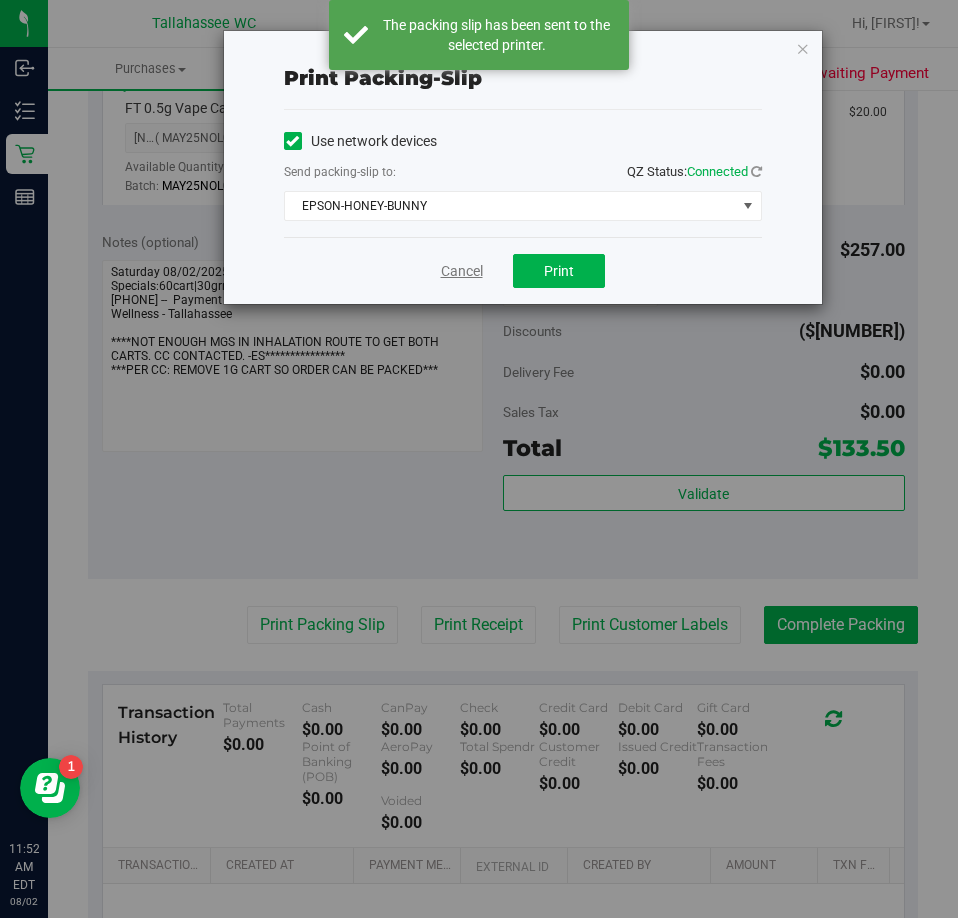 click on "Cancel" at bounding box center [462, 271] 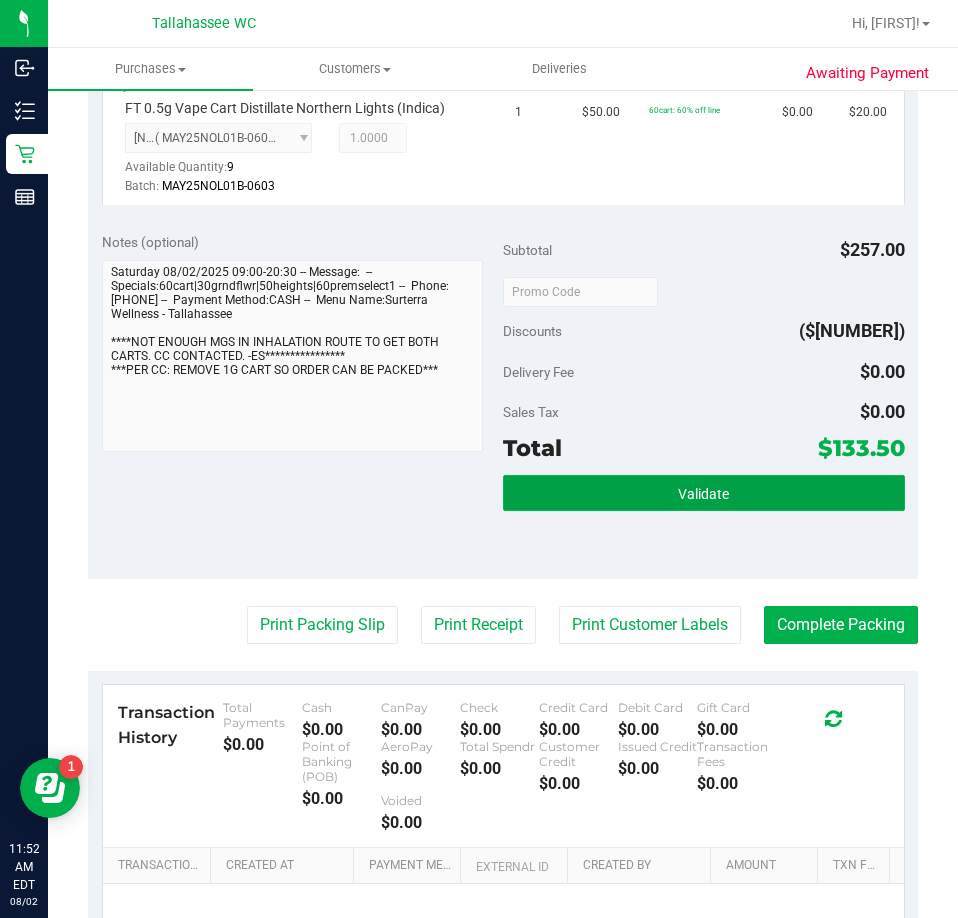 click on "Validate" at bounding box center [704, 493] 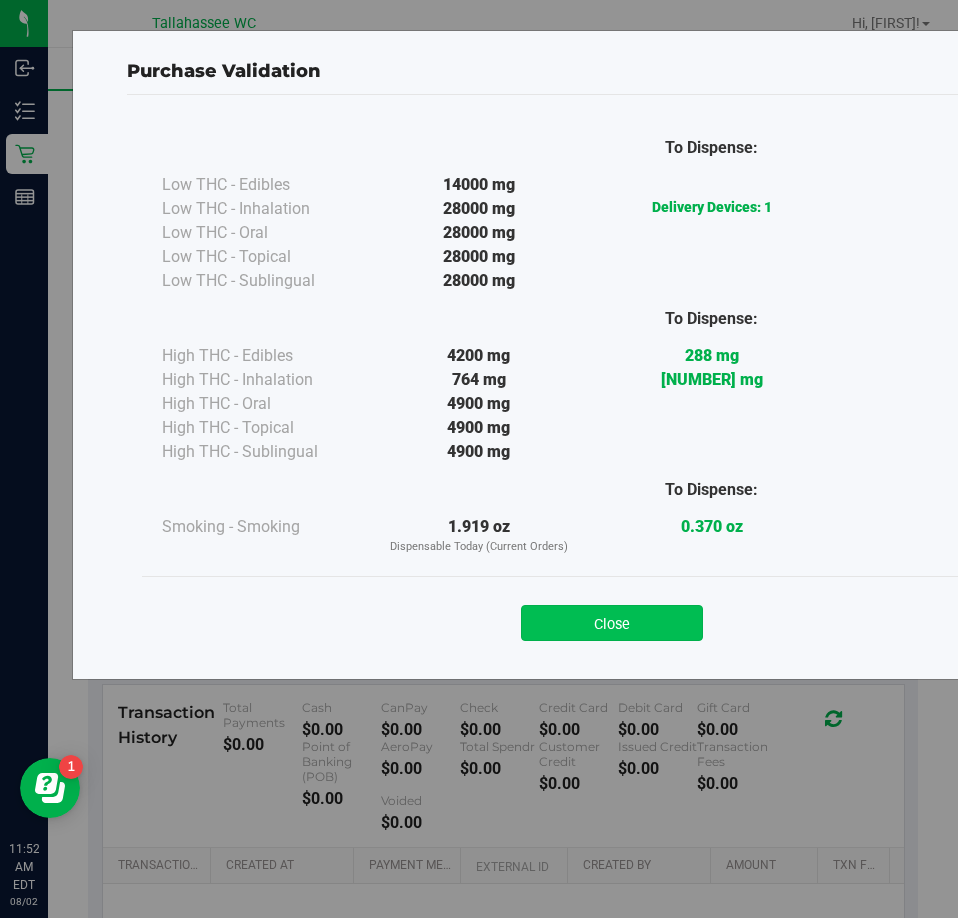click on "Close" at bounding box center (612, 623) 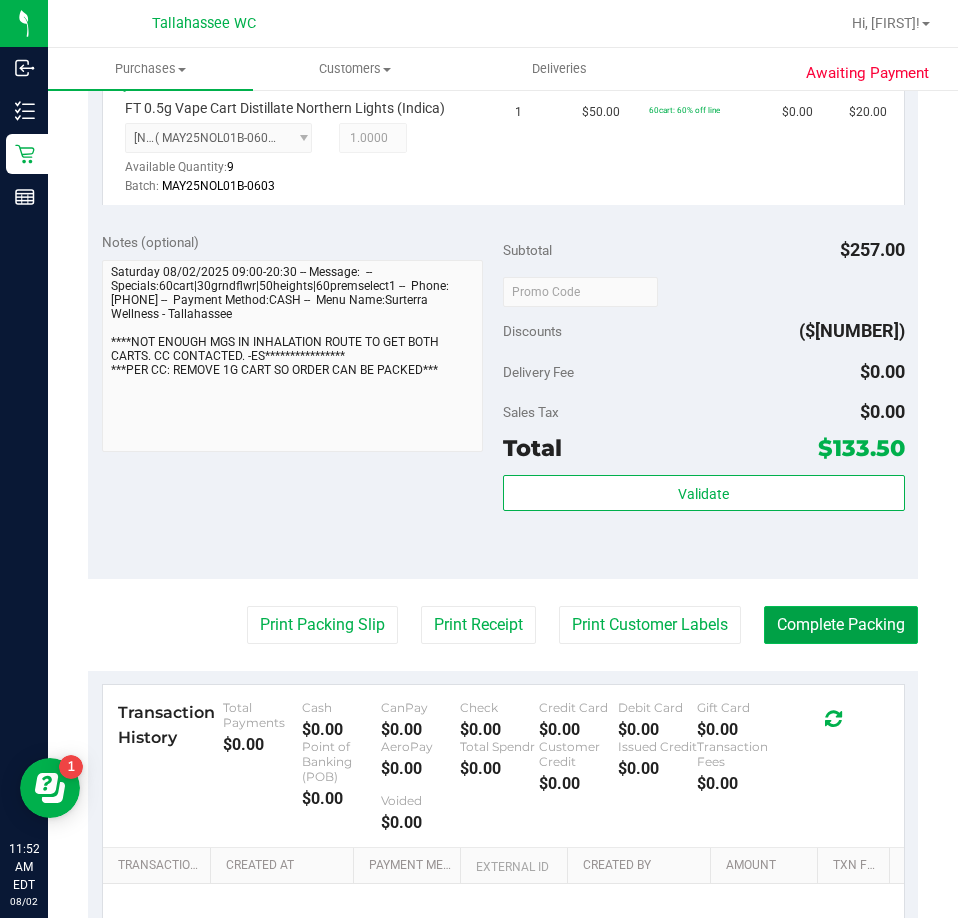 click on "Complete Packing" at bounding box center [841, 625] 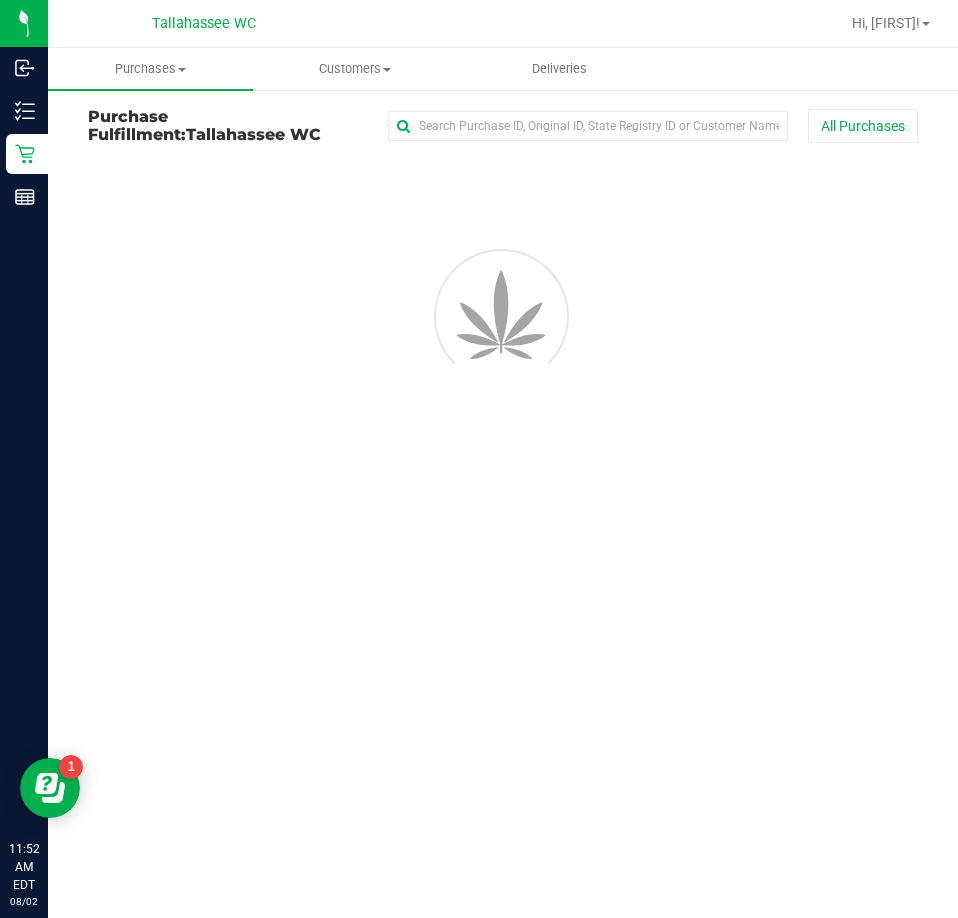 scroll, scrollTop: 0, scrollLeft: 0, axis: both 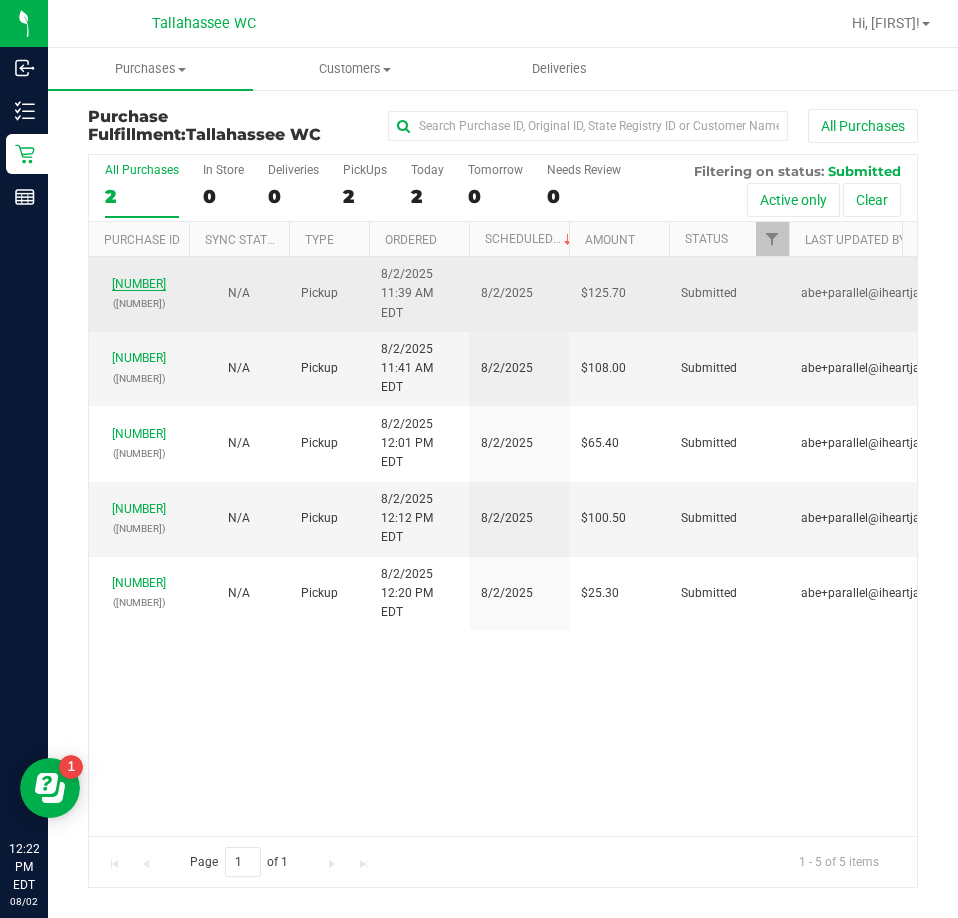 click on "[NUMBER]" at bounding box center (139, 284) 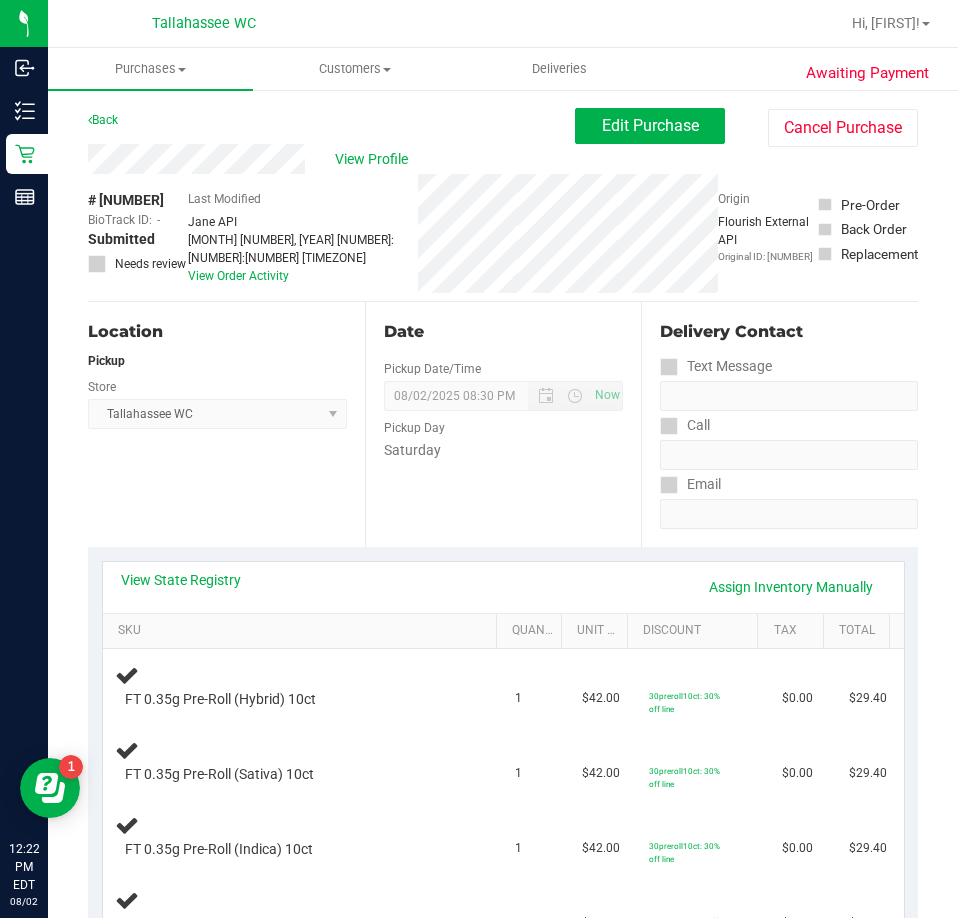 scroll, scrollTop: 300, scrollLeft: 0, axis: vertical 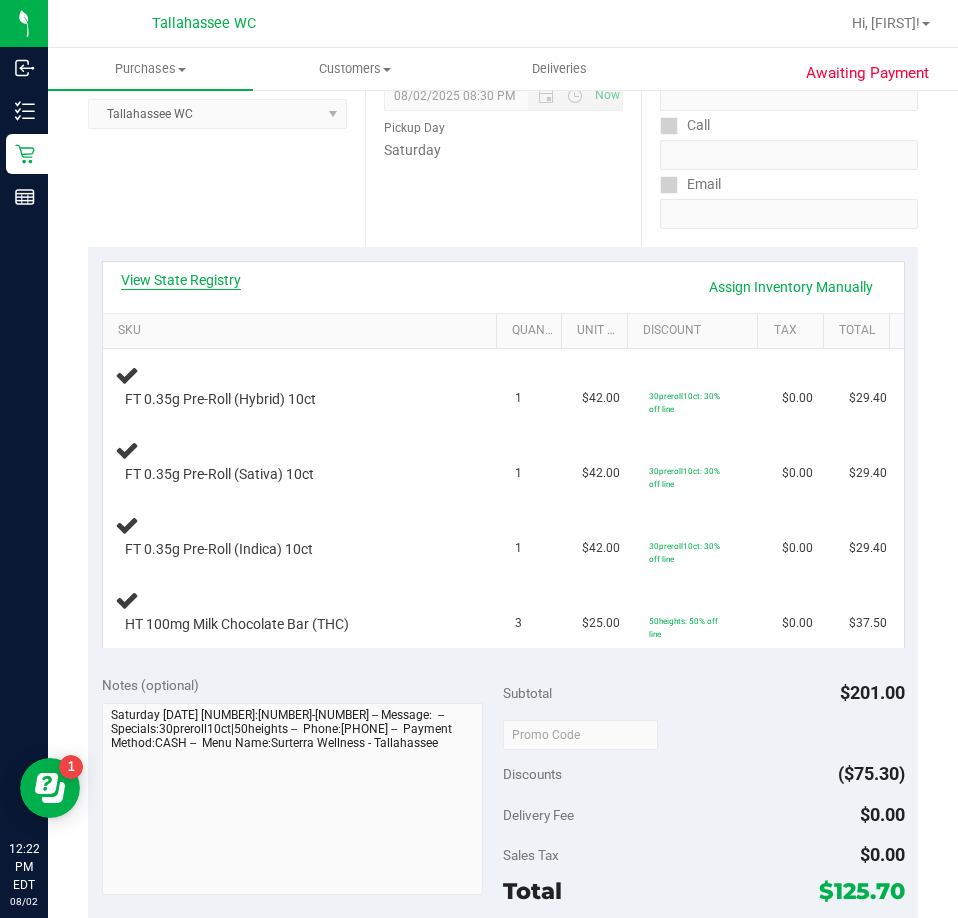 click on "View State Registry" at bounding box center (181, 280) 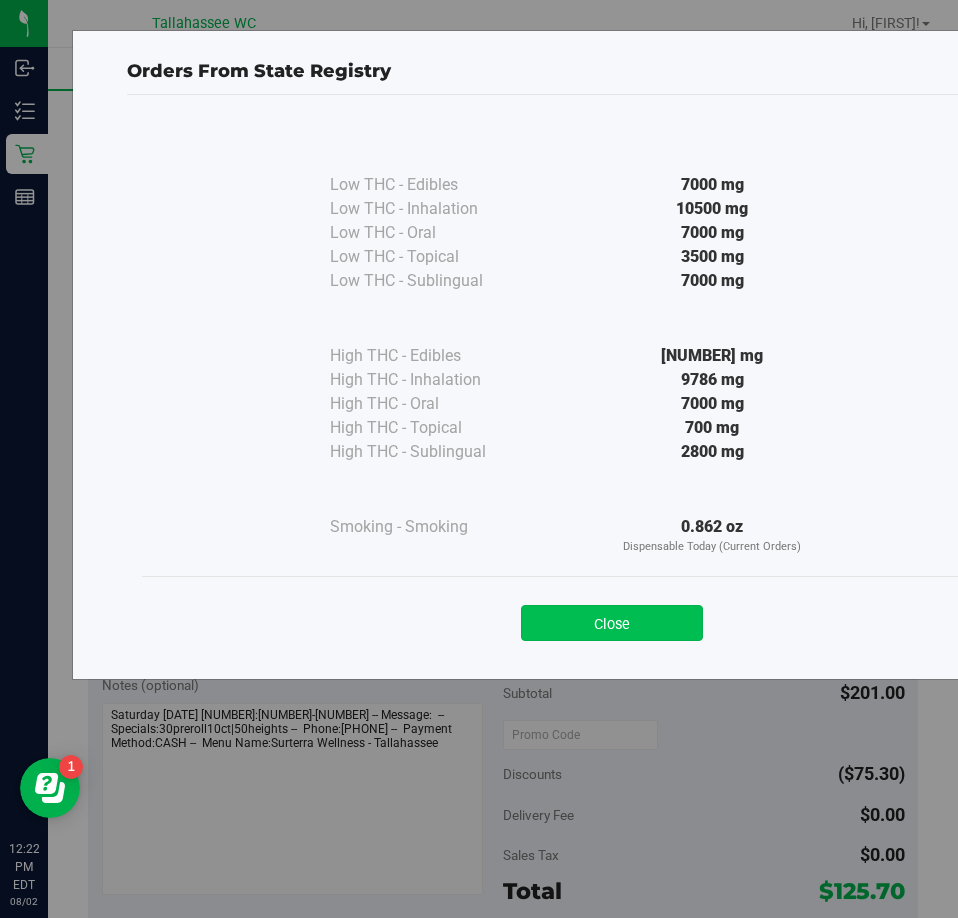 click on "Close" at bounding box center (612, 623) 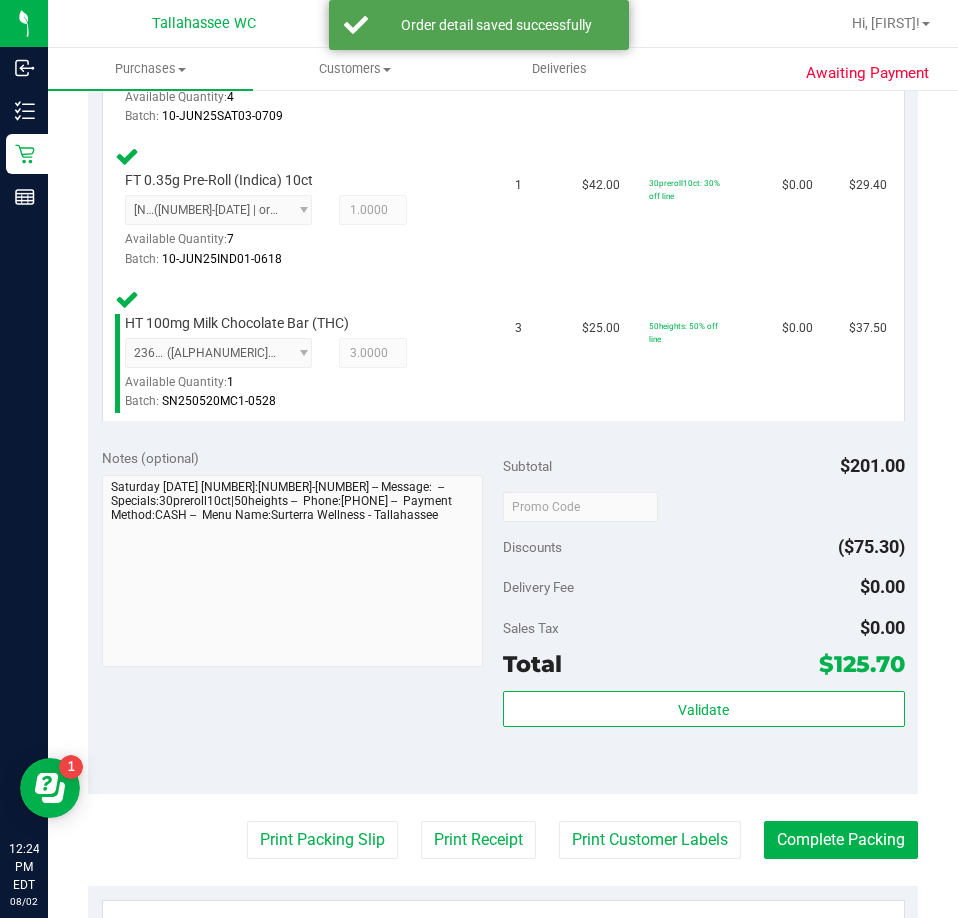 scroll, scrollTop: 800, scrollLeft: 0, axis: vertical 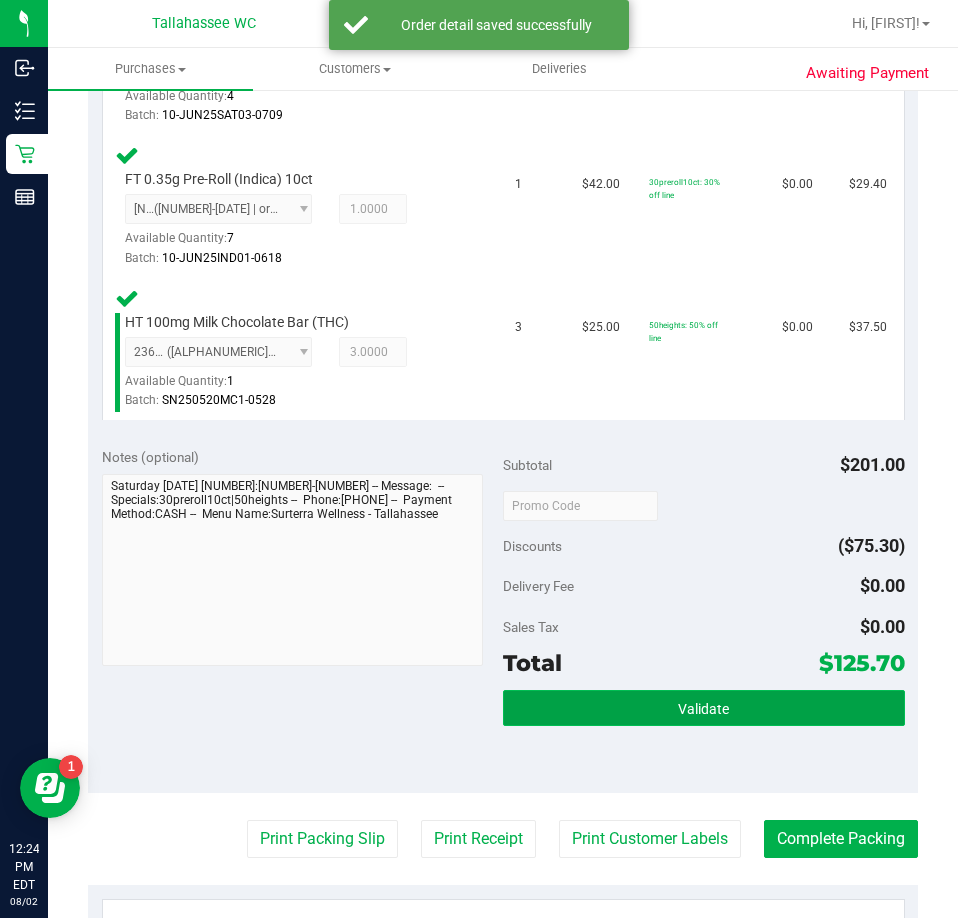 click on "Validate" at bounding box center [704, 708] 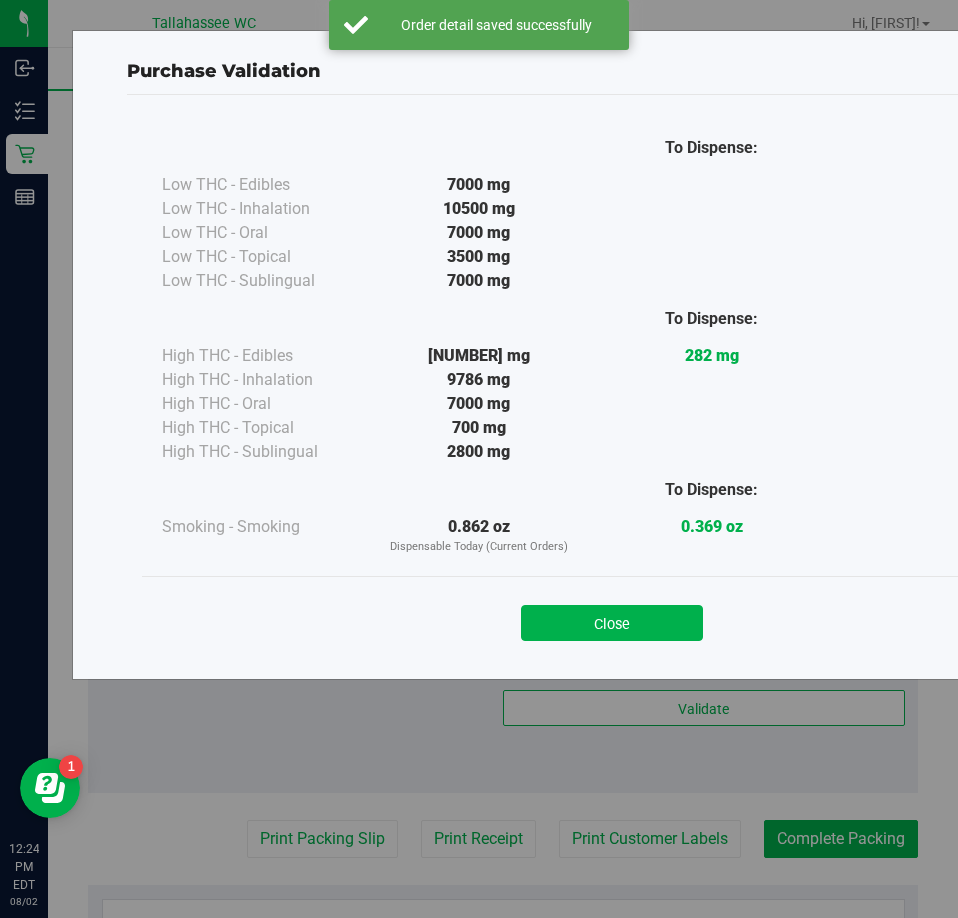 click on "Close" at bounding box center (612, 617) 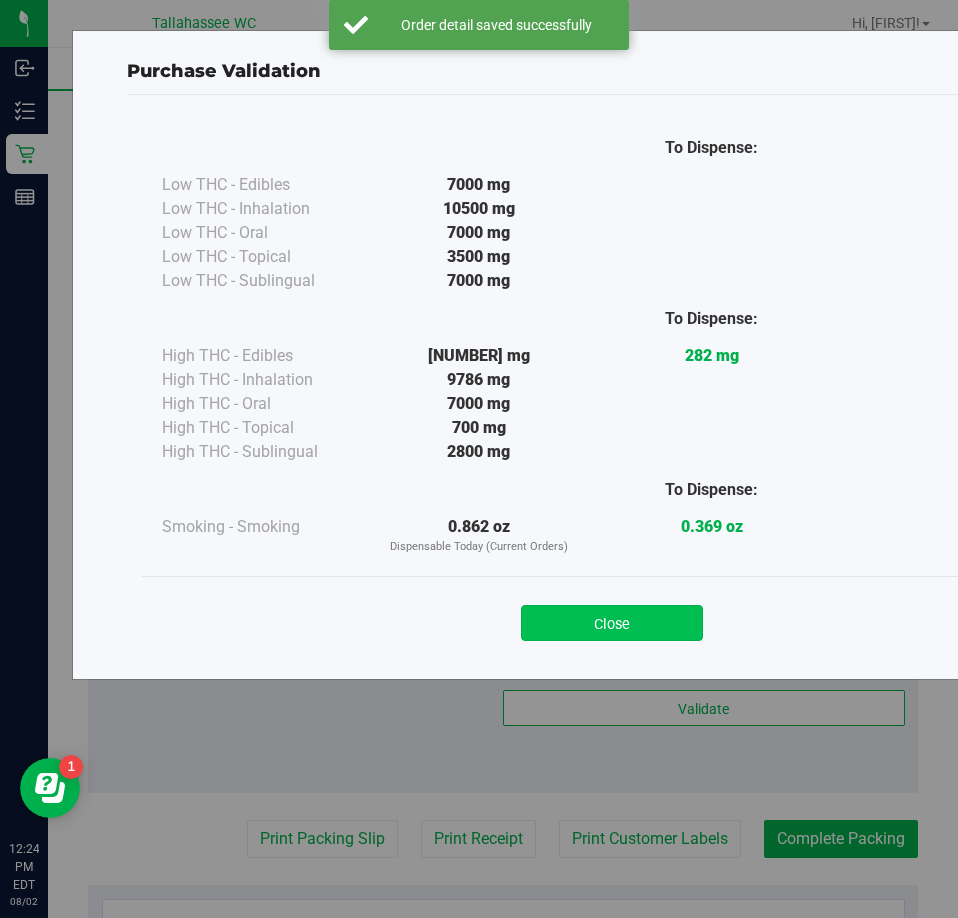 click on "Close" at bounding box center (612, 623) 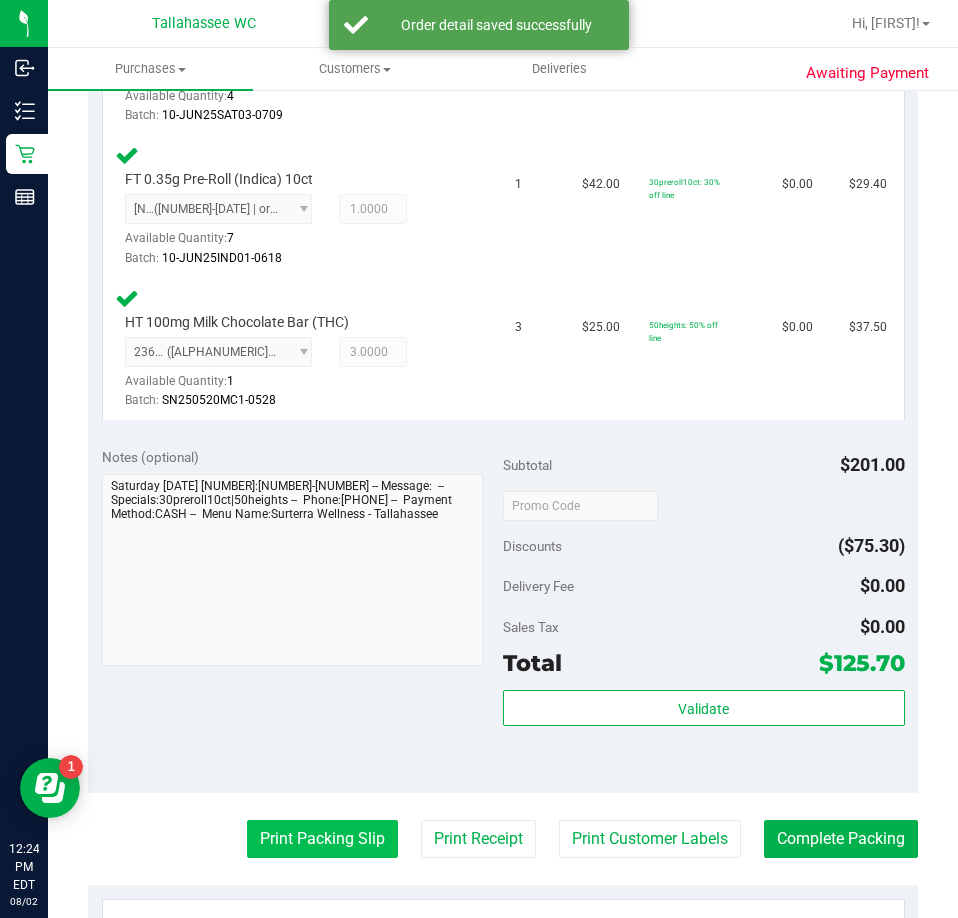 click on "Print Packing Slip" at bounding box center (322, 839) 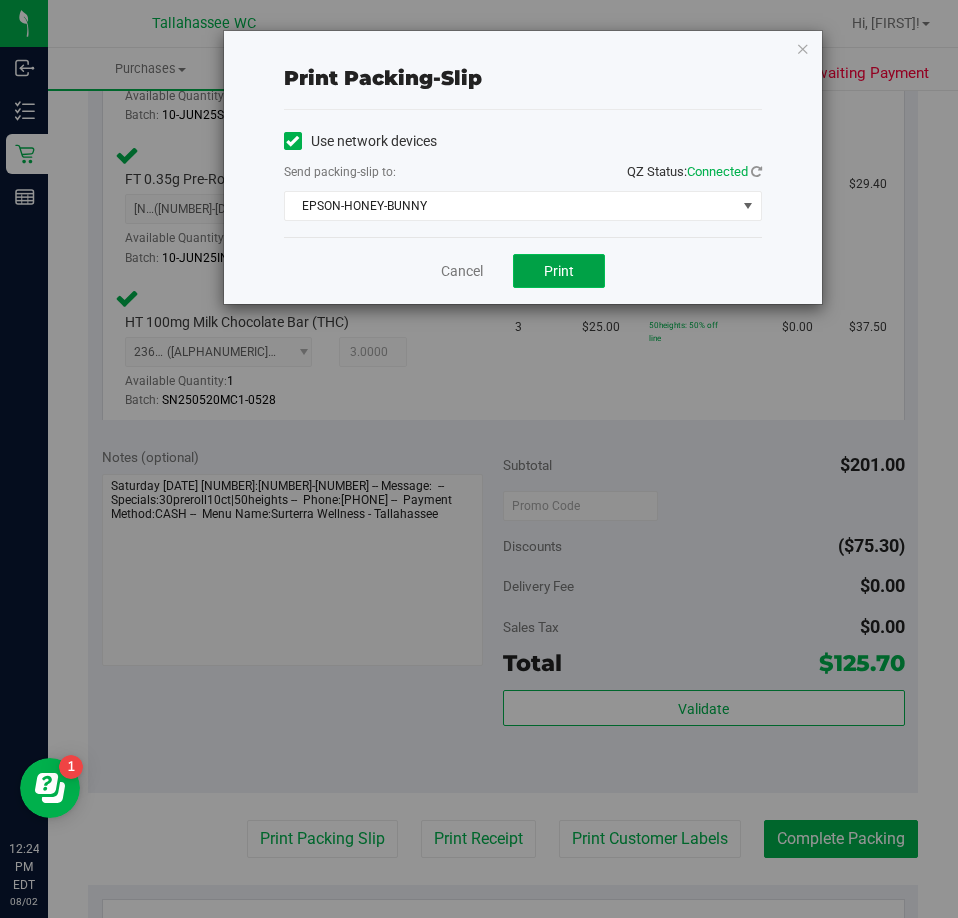 click on "Print" at bounding box center (559, 271) 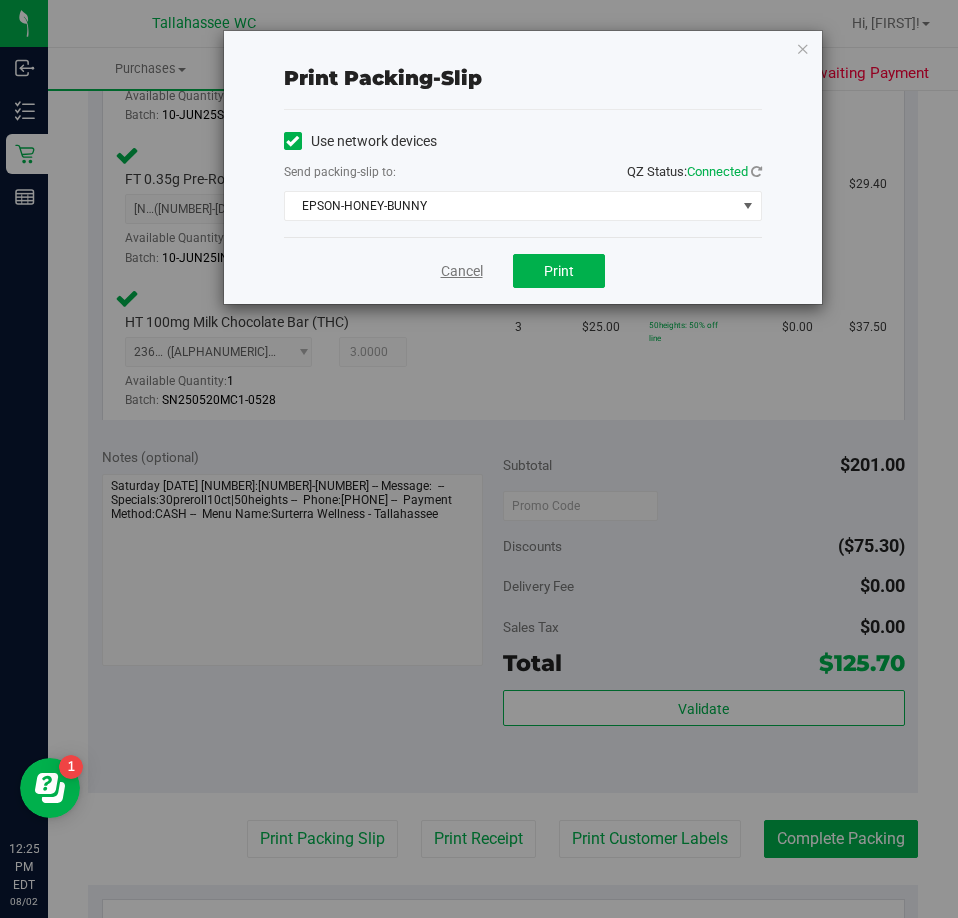 click on "Cancel" at bounding box center [462, 271] 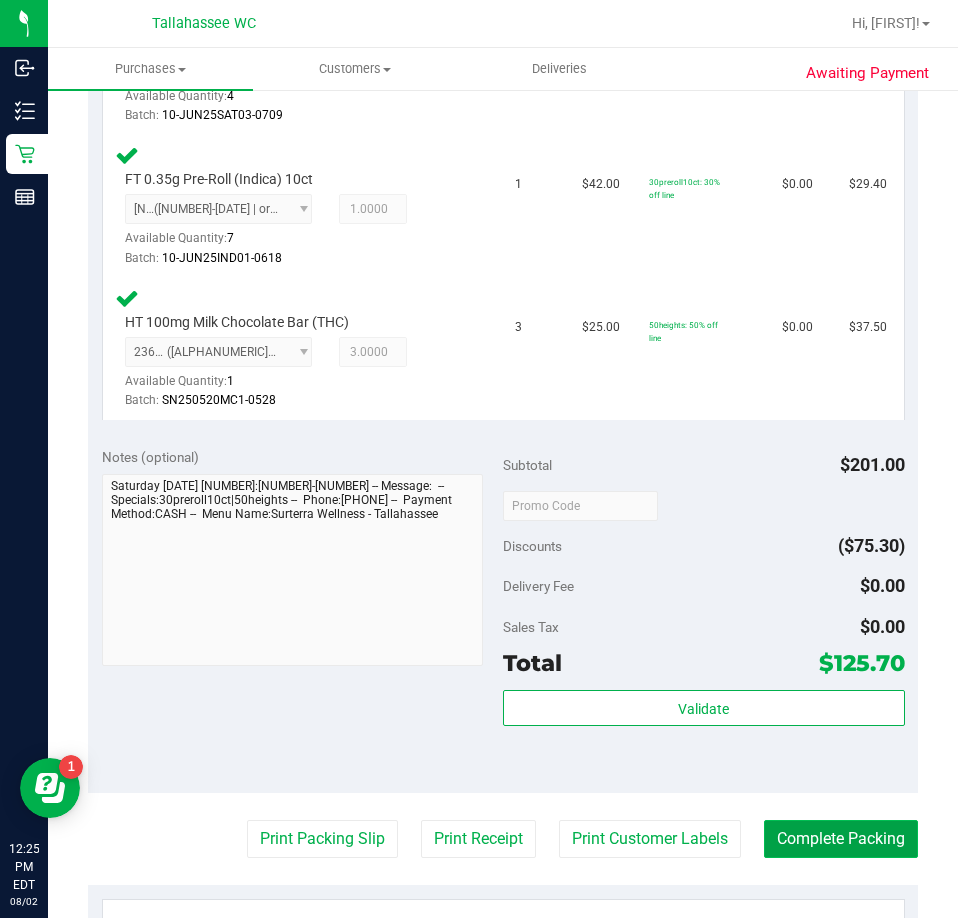 click on "Complete Packing" at bounding box center (841, 839) 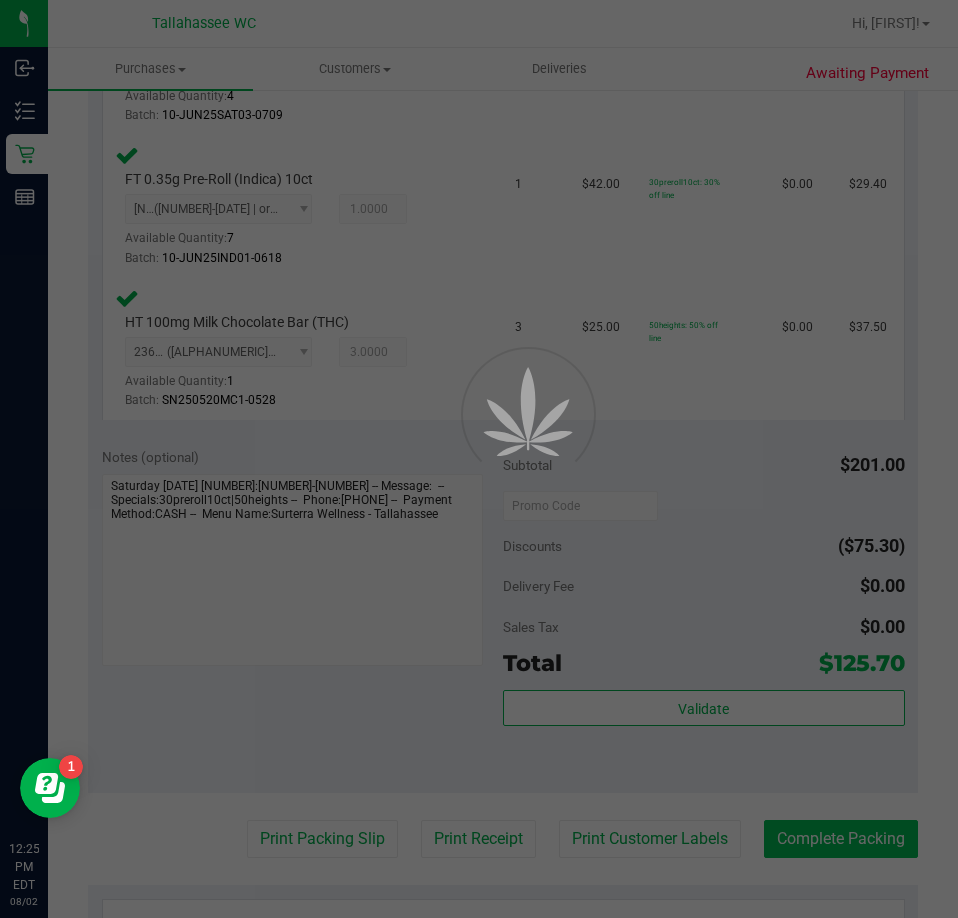 scroll, scrollTop: 0, scrollLeft: 0, axis: both 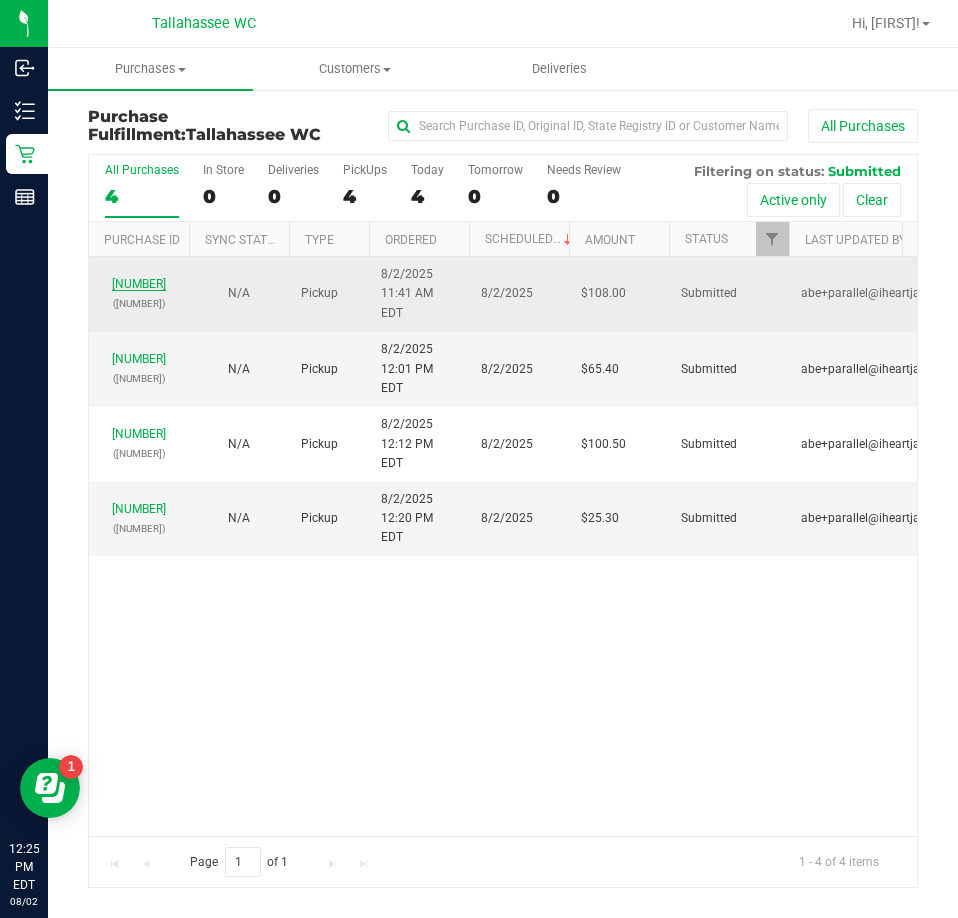 click on "[NUMBER]" at bounding box center (139, 284) 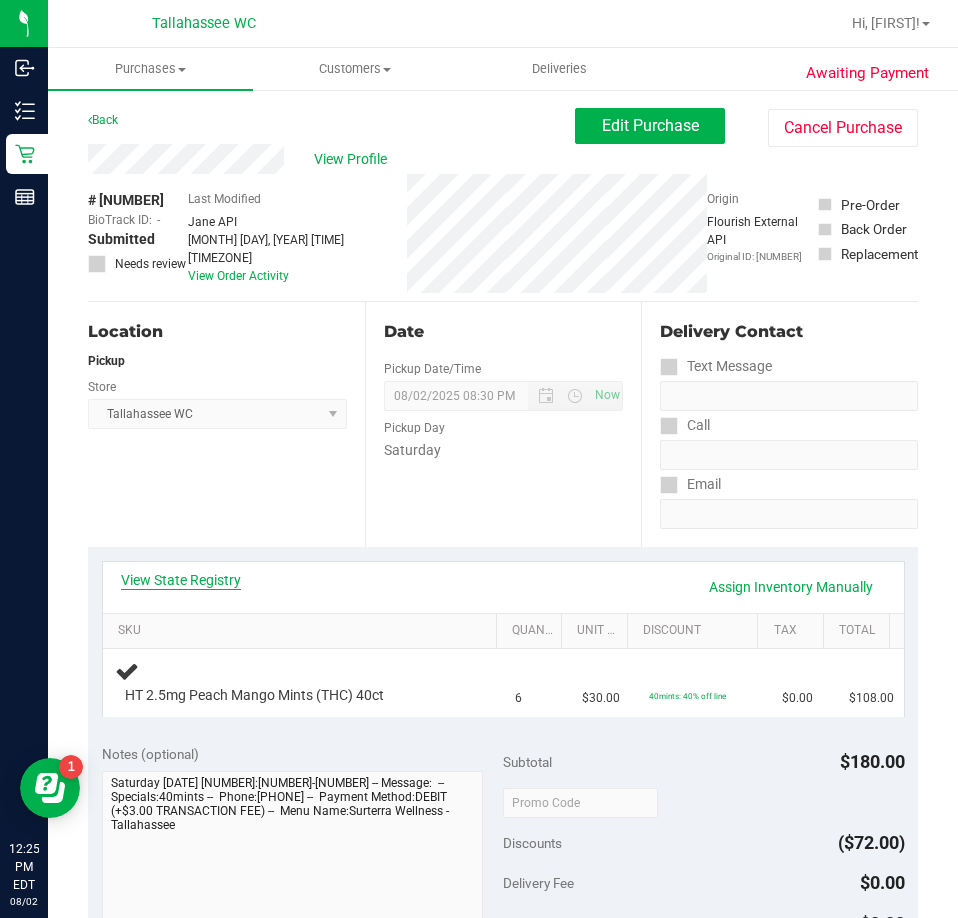 click on "View State Registry" at bounding box center [181, 580] 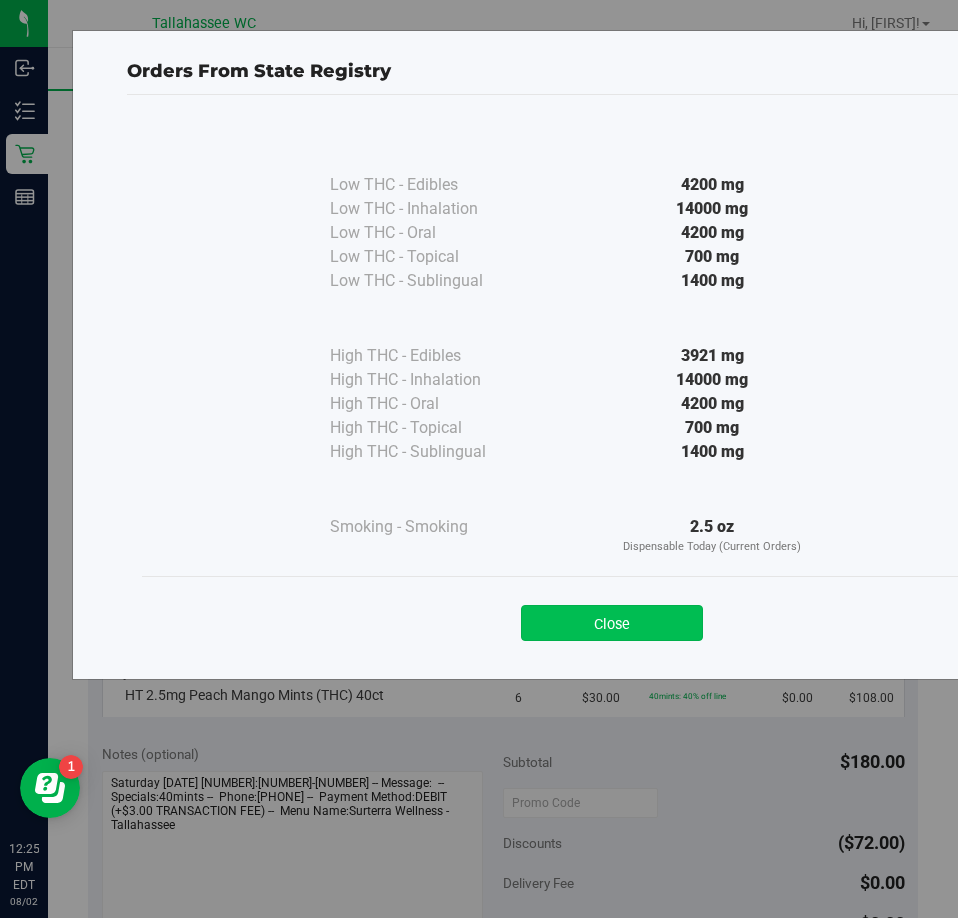 click on "Close" at bounding box center [612, 623] 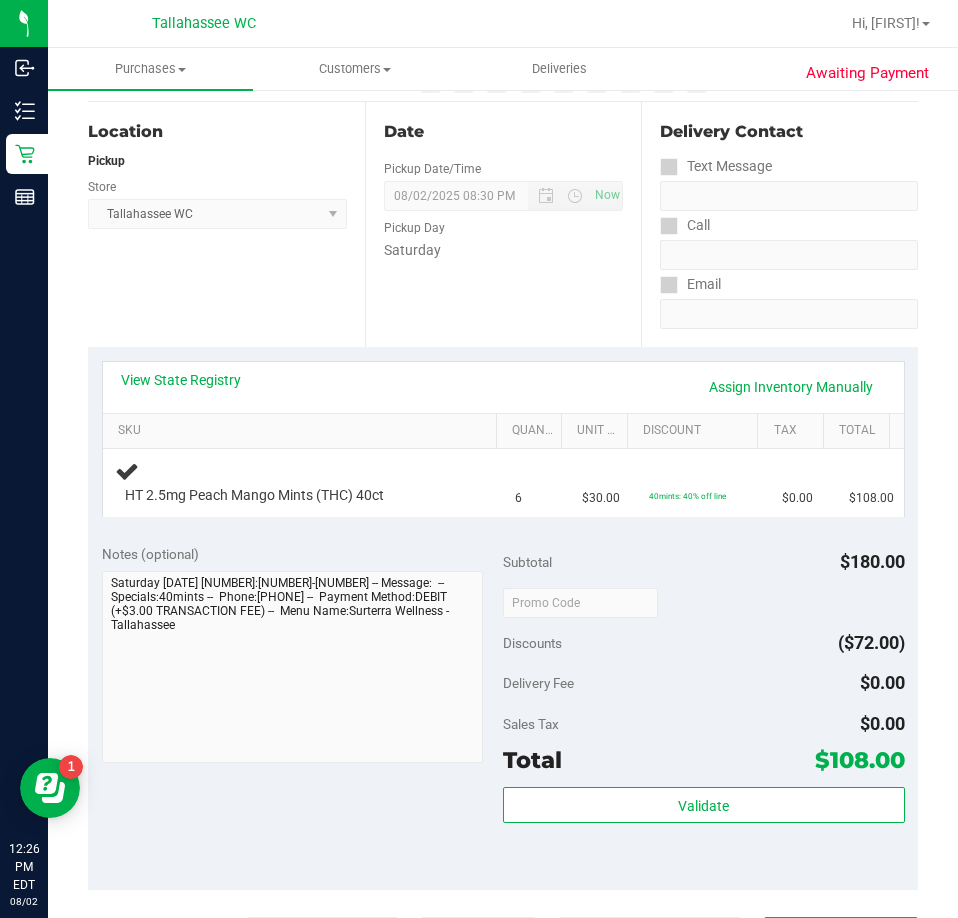 scroll, scrollTop: 0, scrollLeft: 0, axis: both 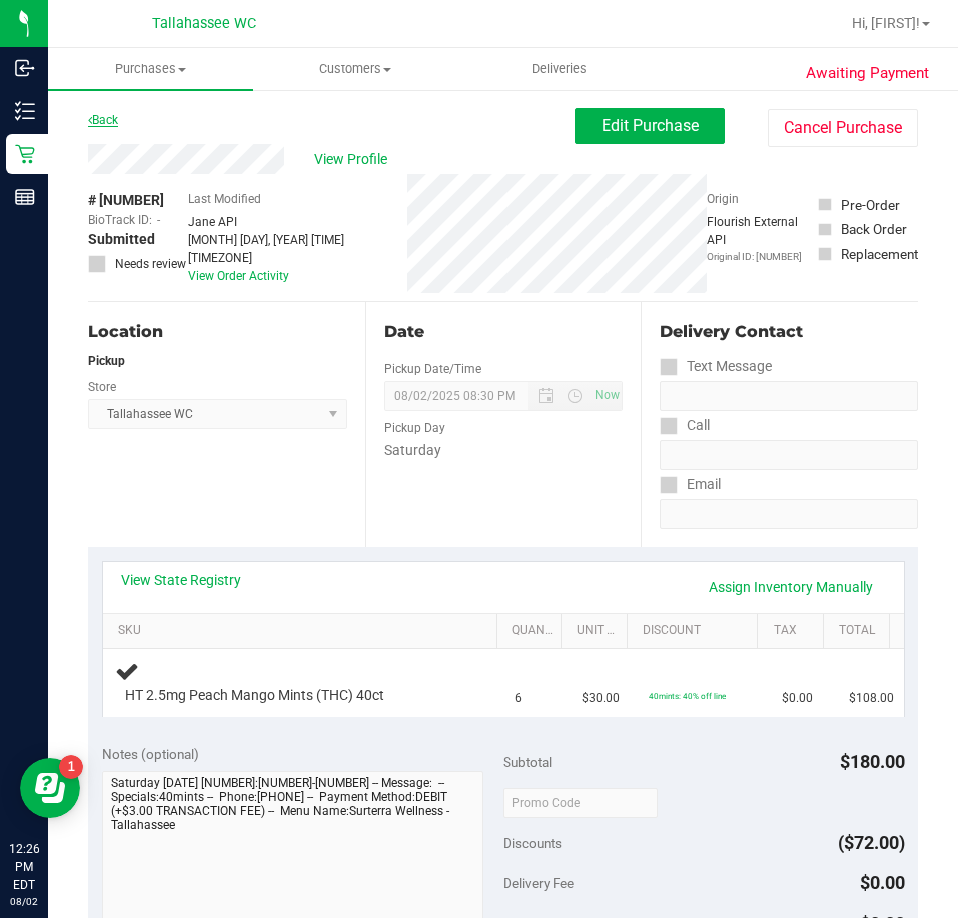 click on "Back" at bounding box center (103, 120) 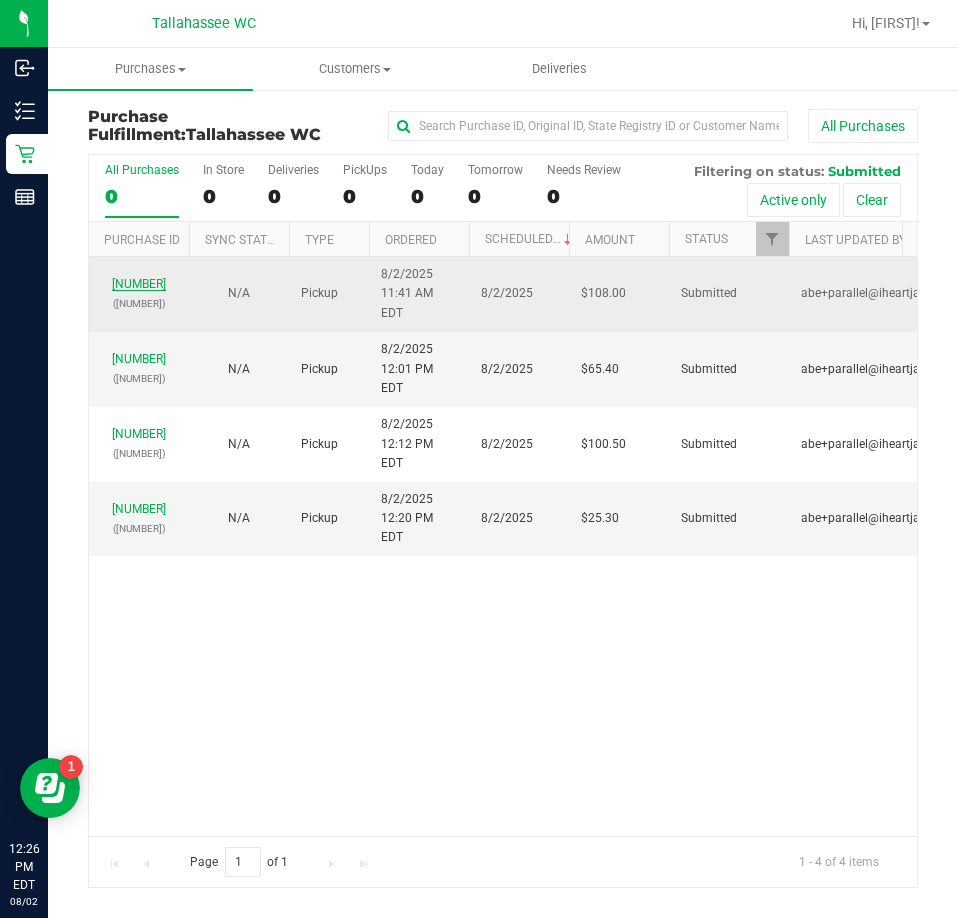 click on "[NUMBER]" at bounding box center [139, 284] 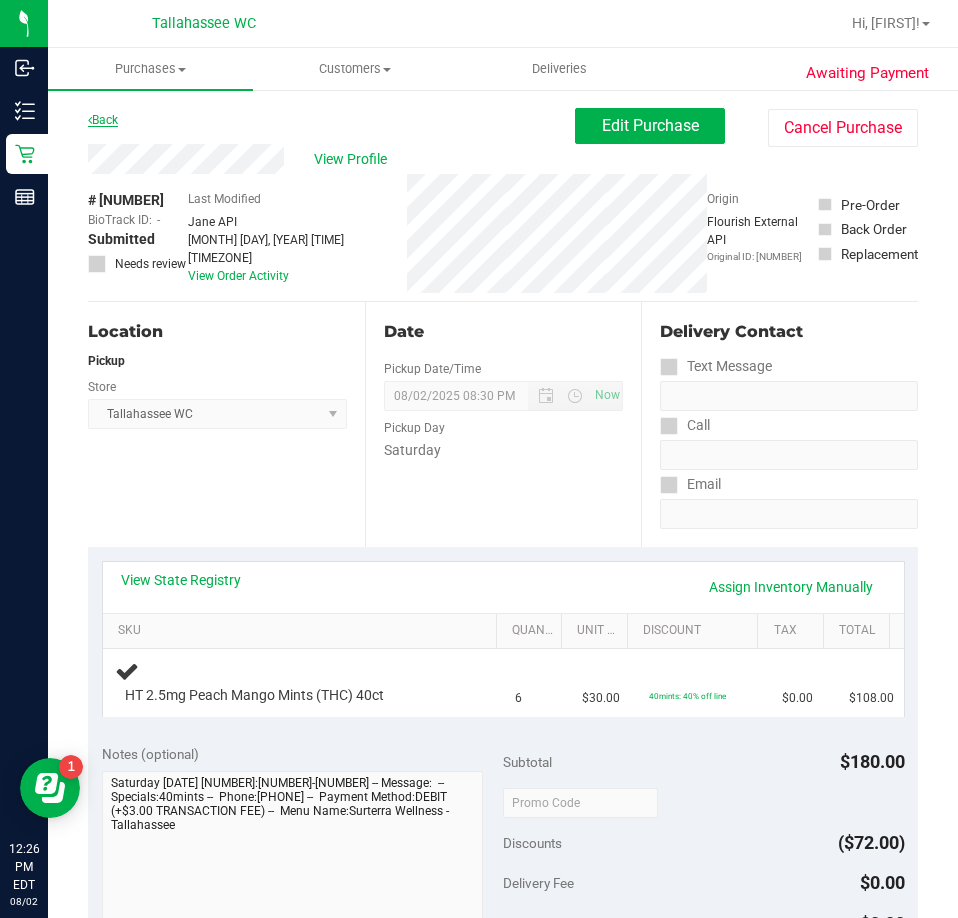 click on "Back" at bounding box center [103, 120] 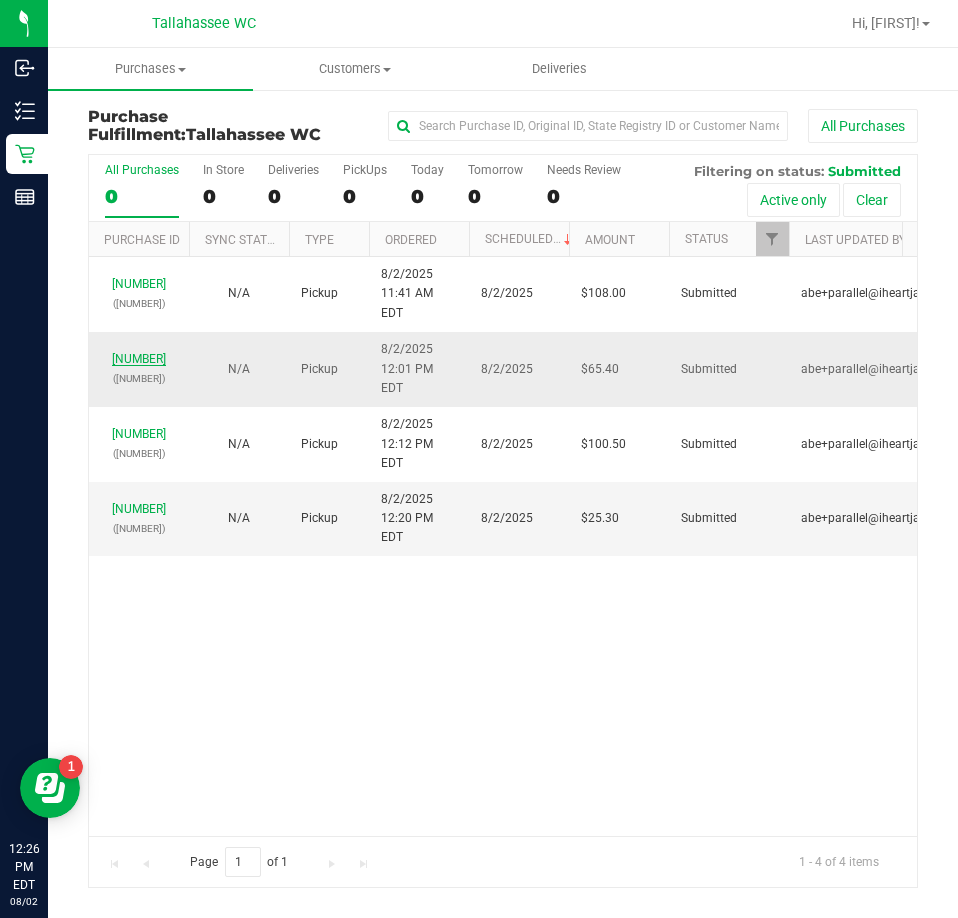 click on "[NUMBER]" at bounding box center [139, 359] 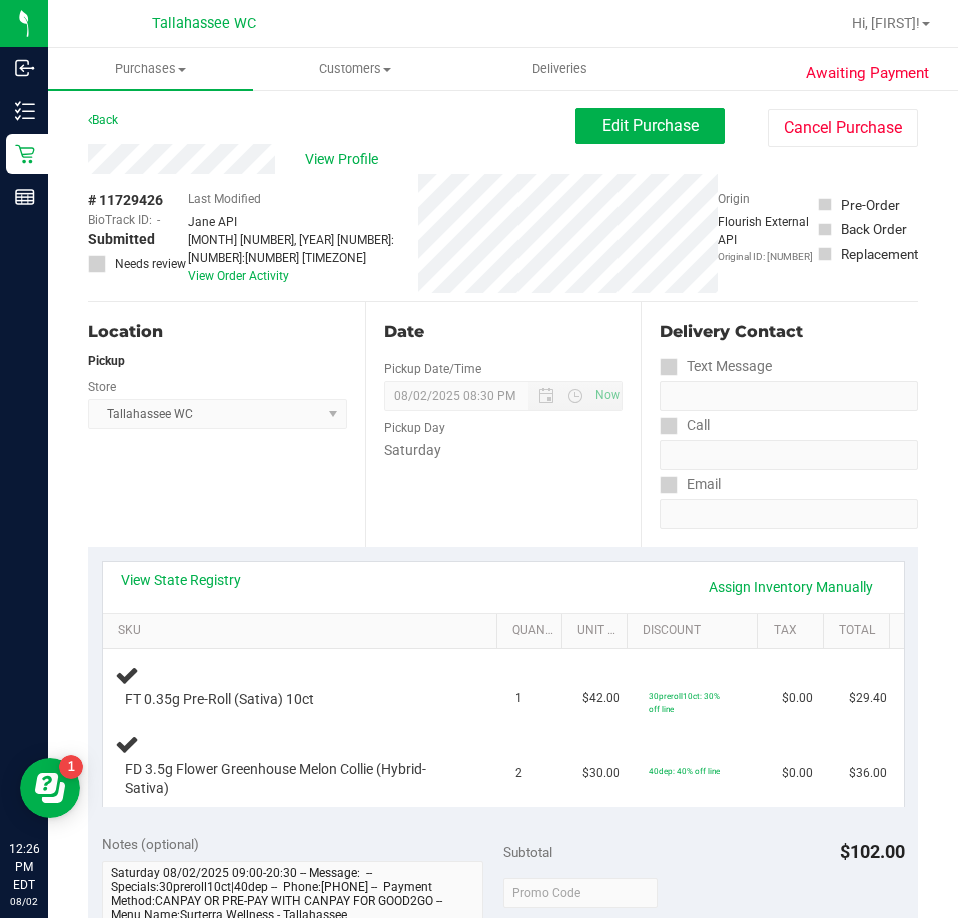 click on "FT [NUMBER]g Pre-Roll (Sativa) 10ct
1
$42.00
30preroll10ct:
30%
off
line
$0.00
$29.40
2" at bounding box center (503, 683) 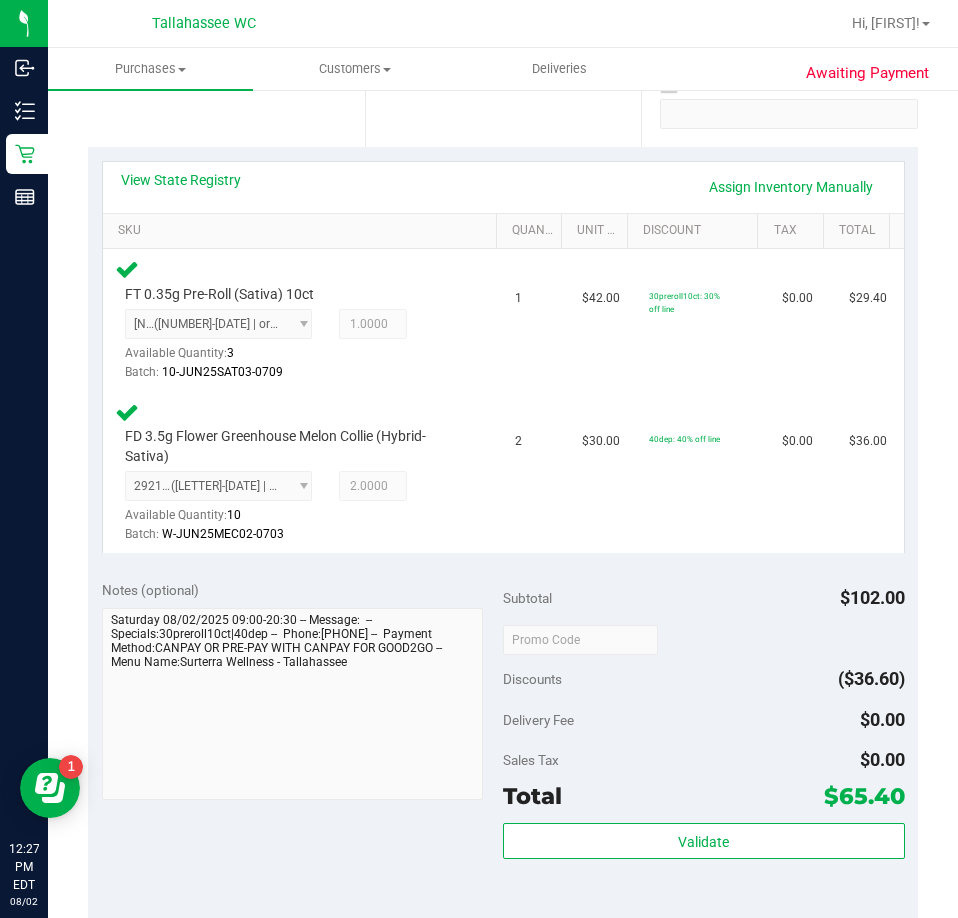 scroll, scrollTop: 600, scrollLeft: 0, axis: vertical 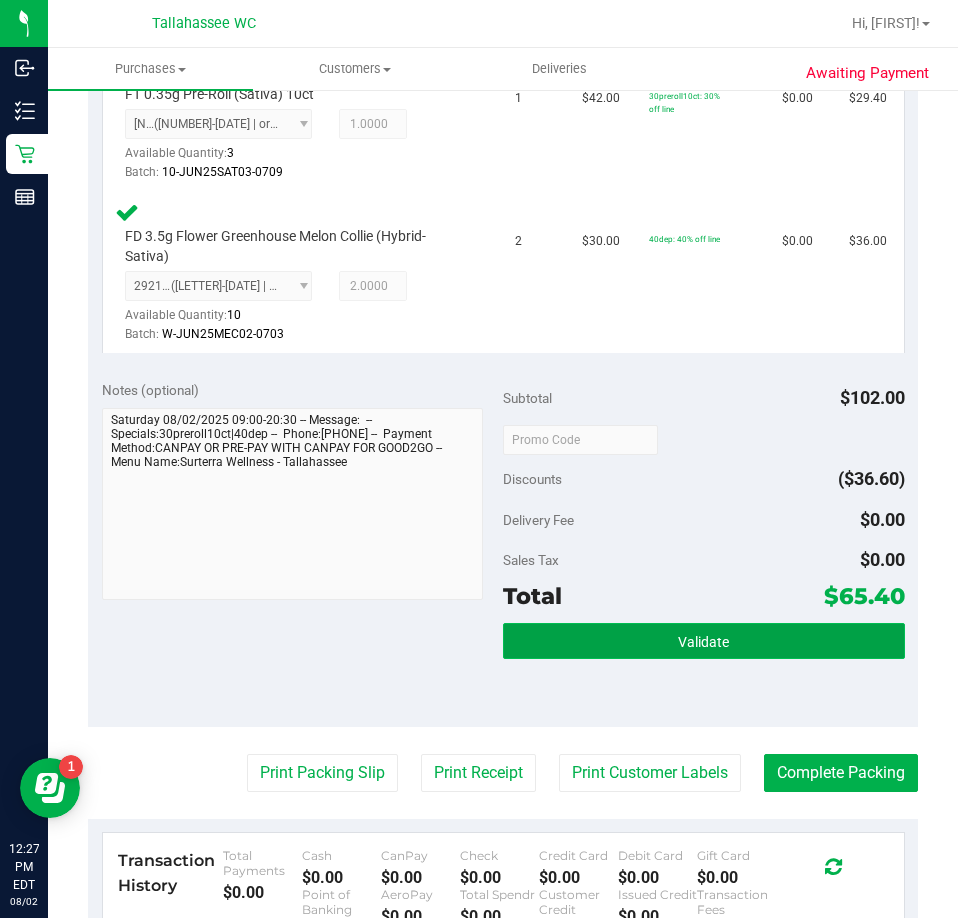 click on "Validate" at bounding box center [704, 641] 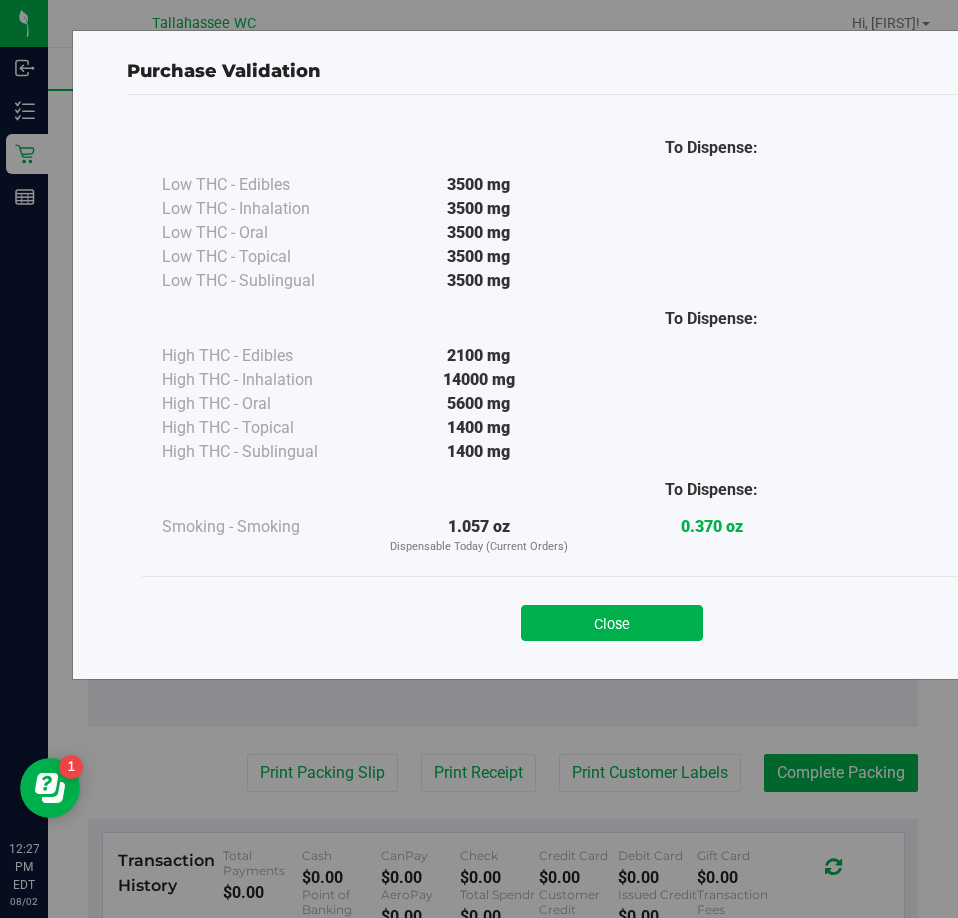 click on "Close" at bounding box center (612, 617) 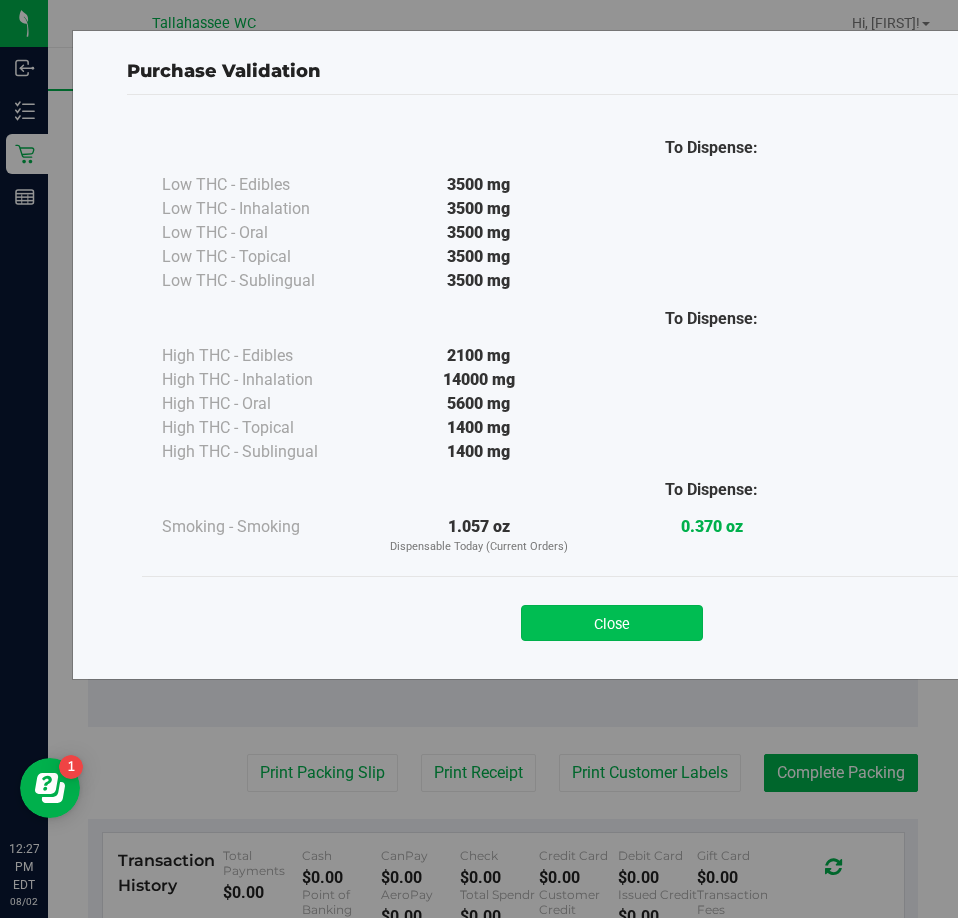 click on "Close" at bounding box center [612, 623] 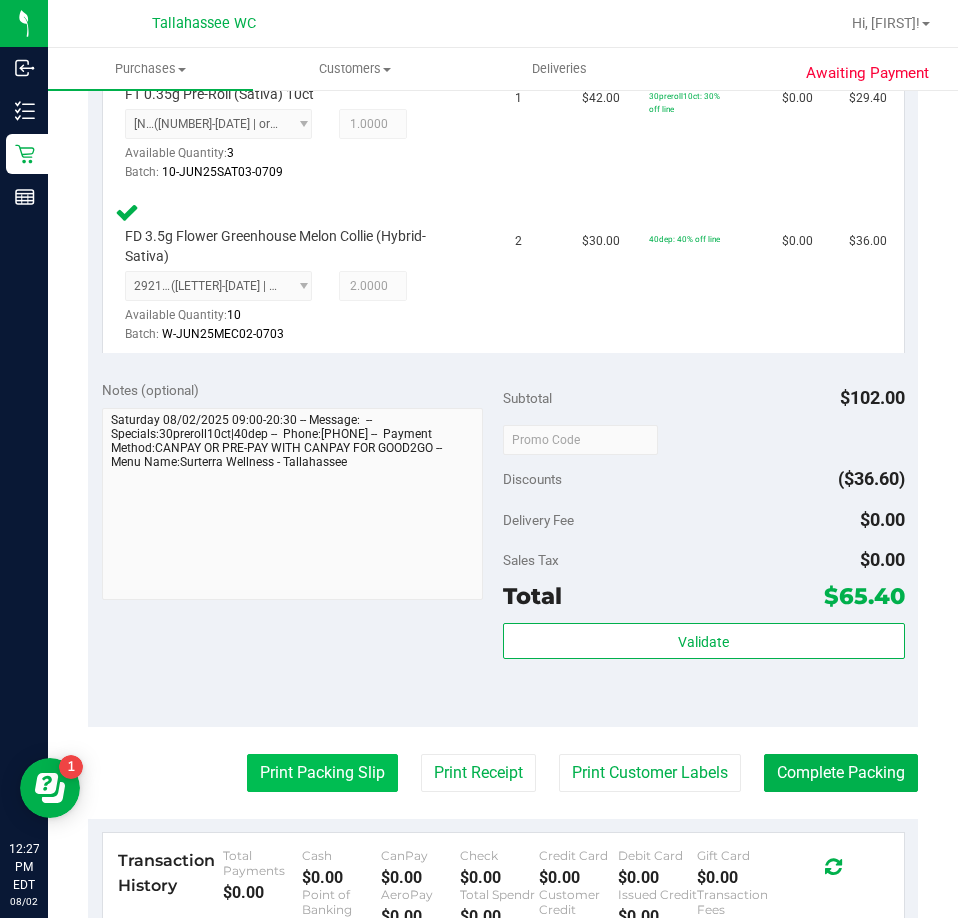 click on "Print Packing Slip" at bounding box center [322, 773] 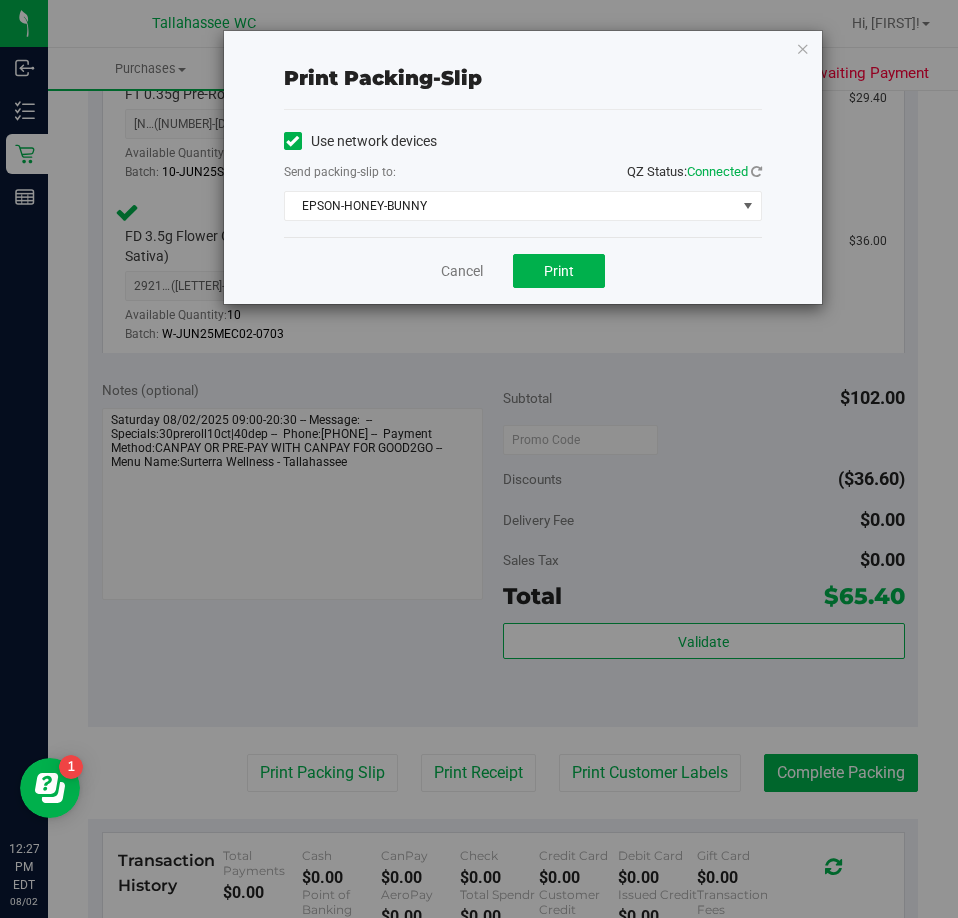 click on "Cancel
Print" at bounding box center (523, 270) 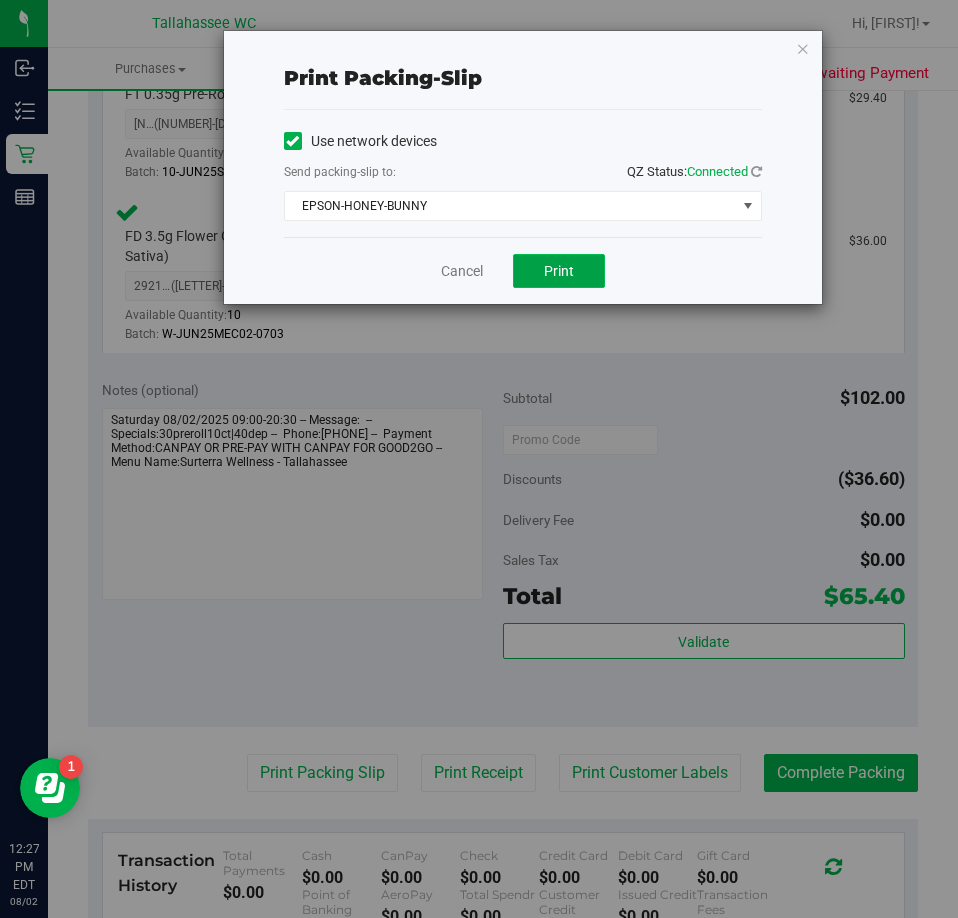 click on "Print" at bounding box center [559, 271] 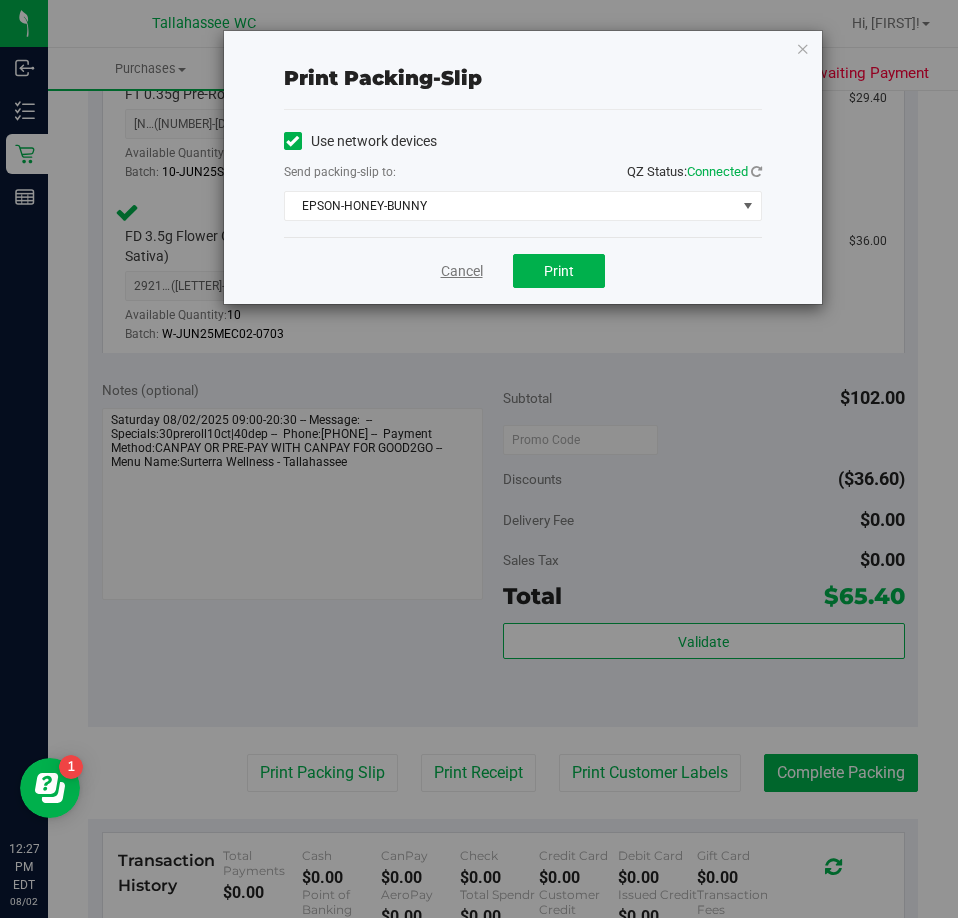 click on "Cancel" at bounding box center (462, 271) 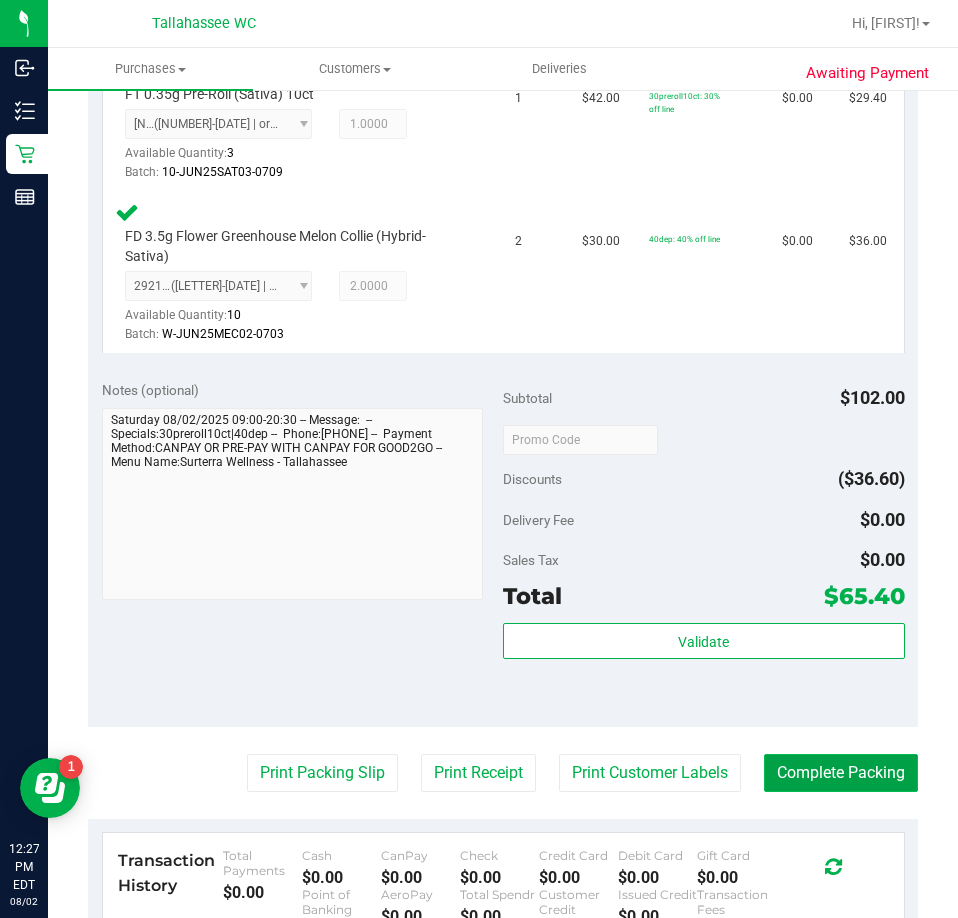 click on "Complete Packing" at bounding box center (841, 773) 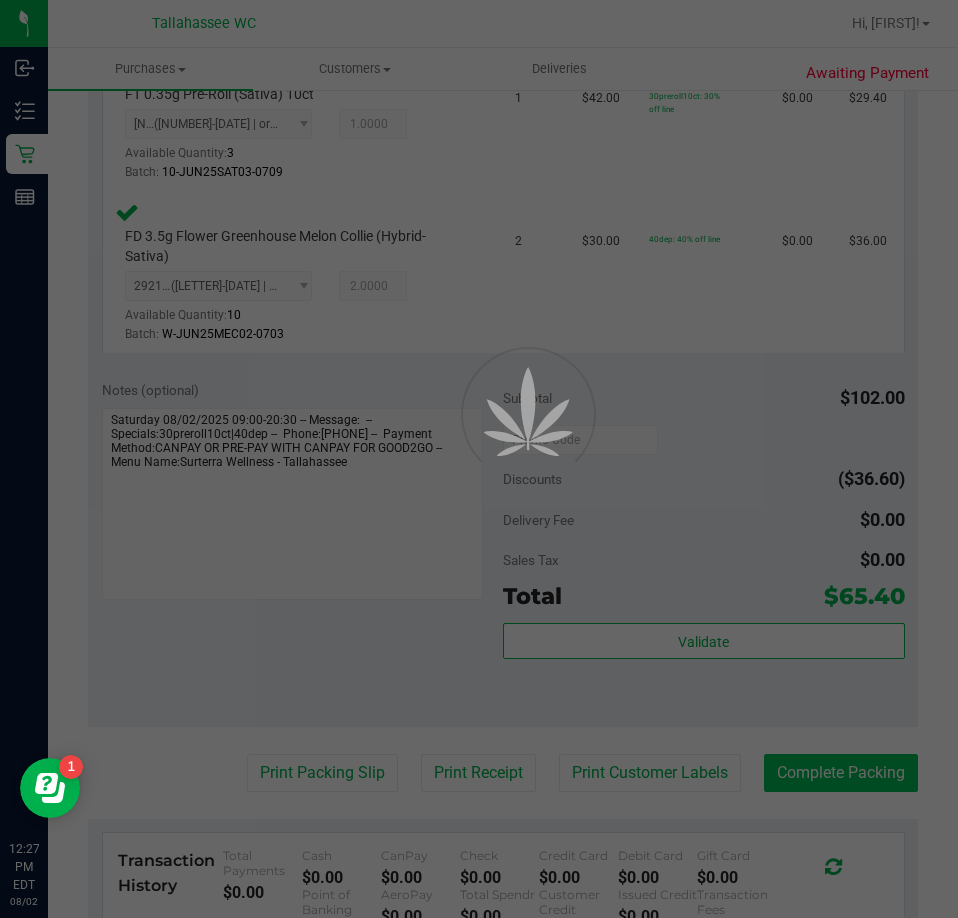 scroll, scrollTop: 0, scrollLeft: 0, axis: both 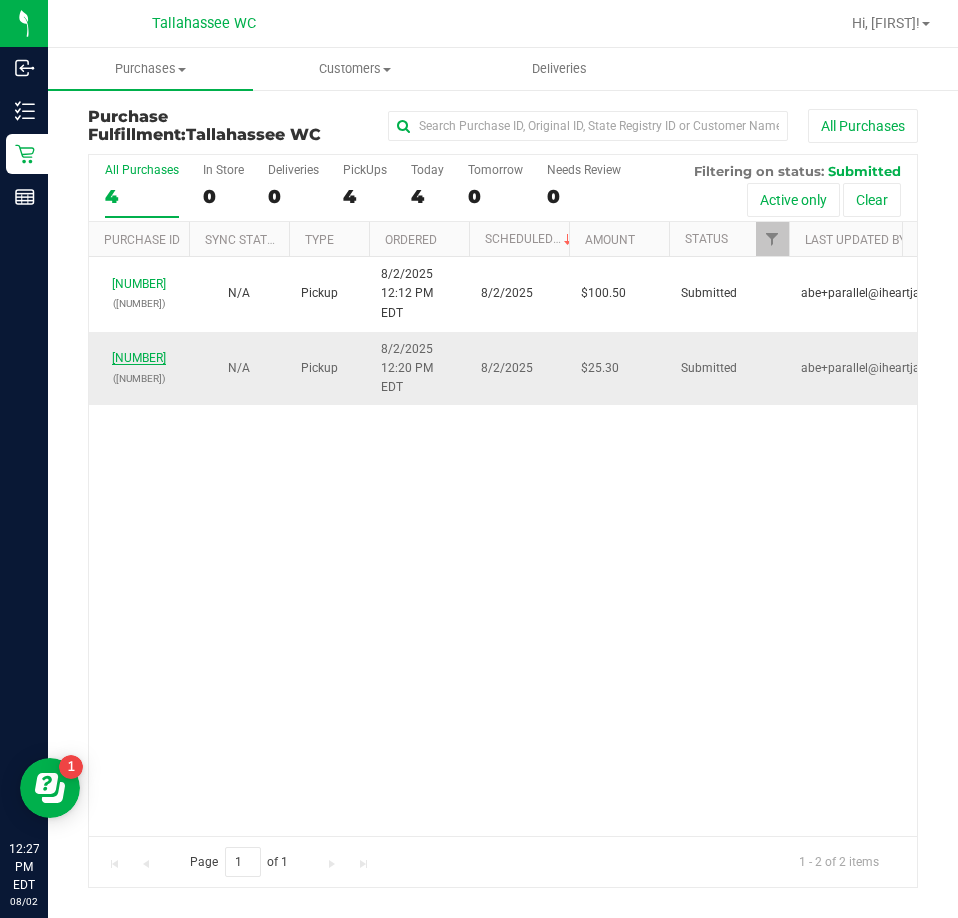 click on "[NUMBER]" at bounding box center [139, 358] 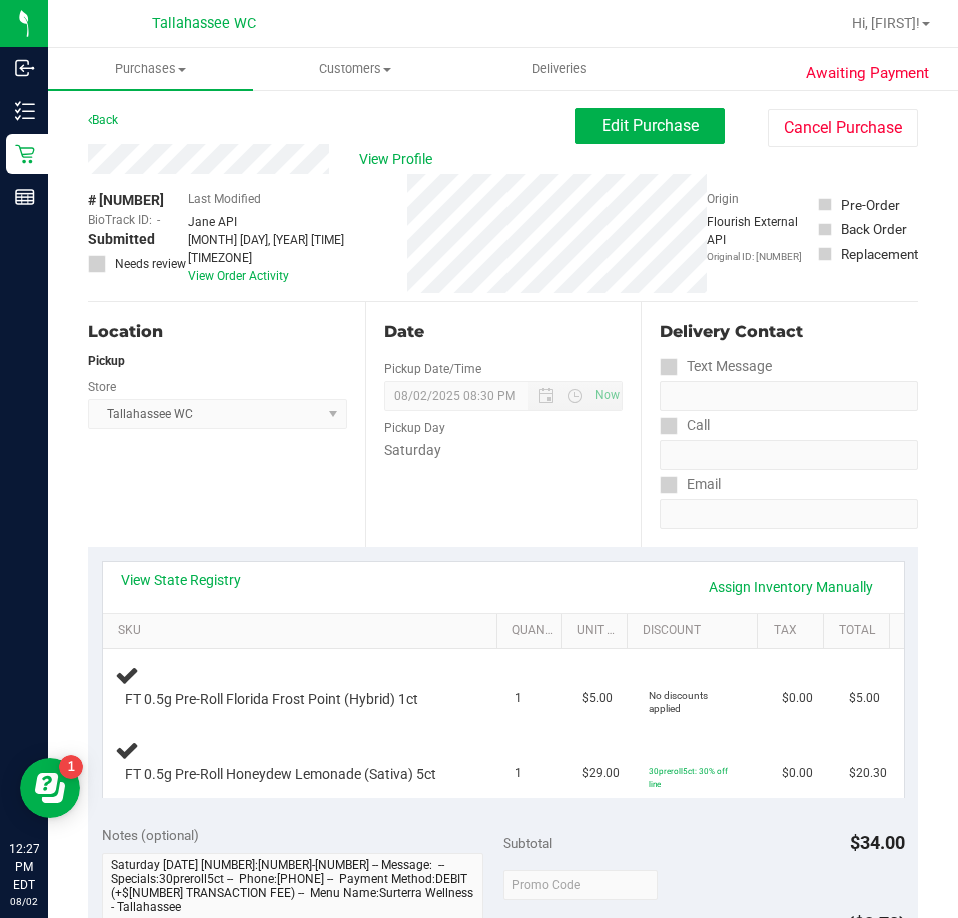 click on "Date
Pickup Date/Time
08/02/2025
Now
08/02/2025 08:30 PM
Now
Pickup Day
Saturday" at bounding box center (503, 424) 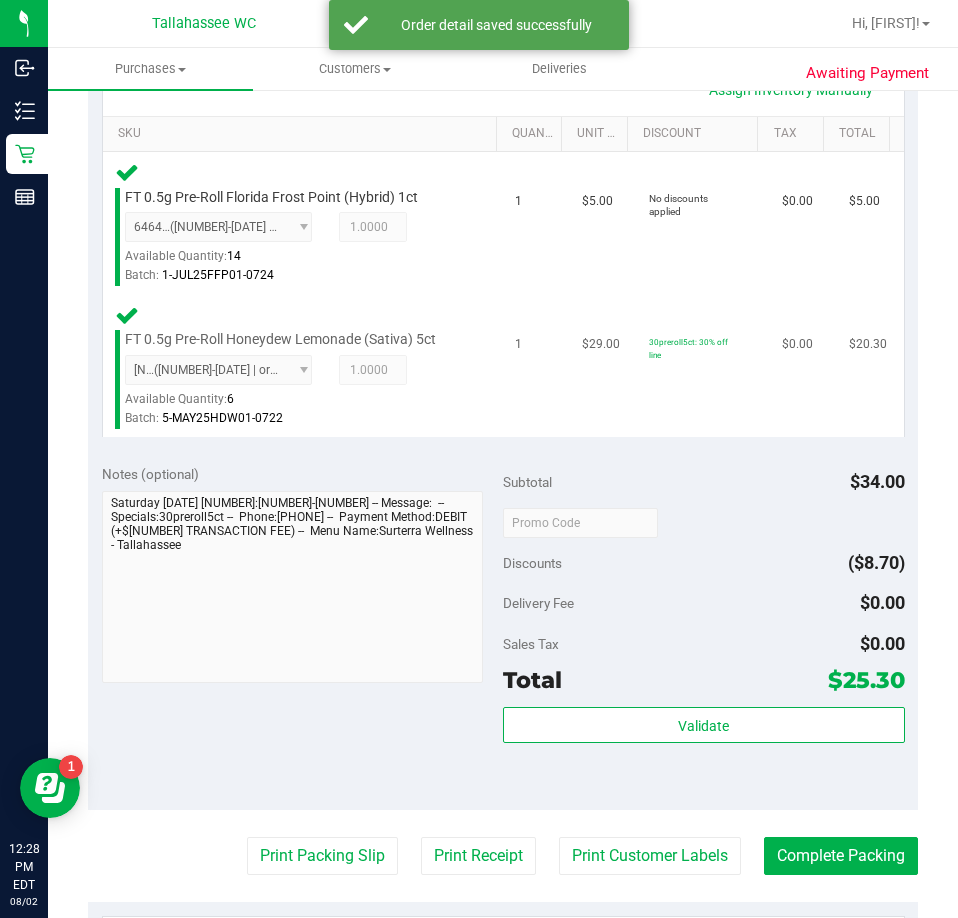 scroll, scrollTop: 500, scrollLeft: 0, axis: vertical 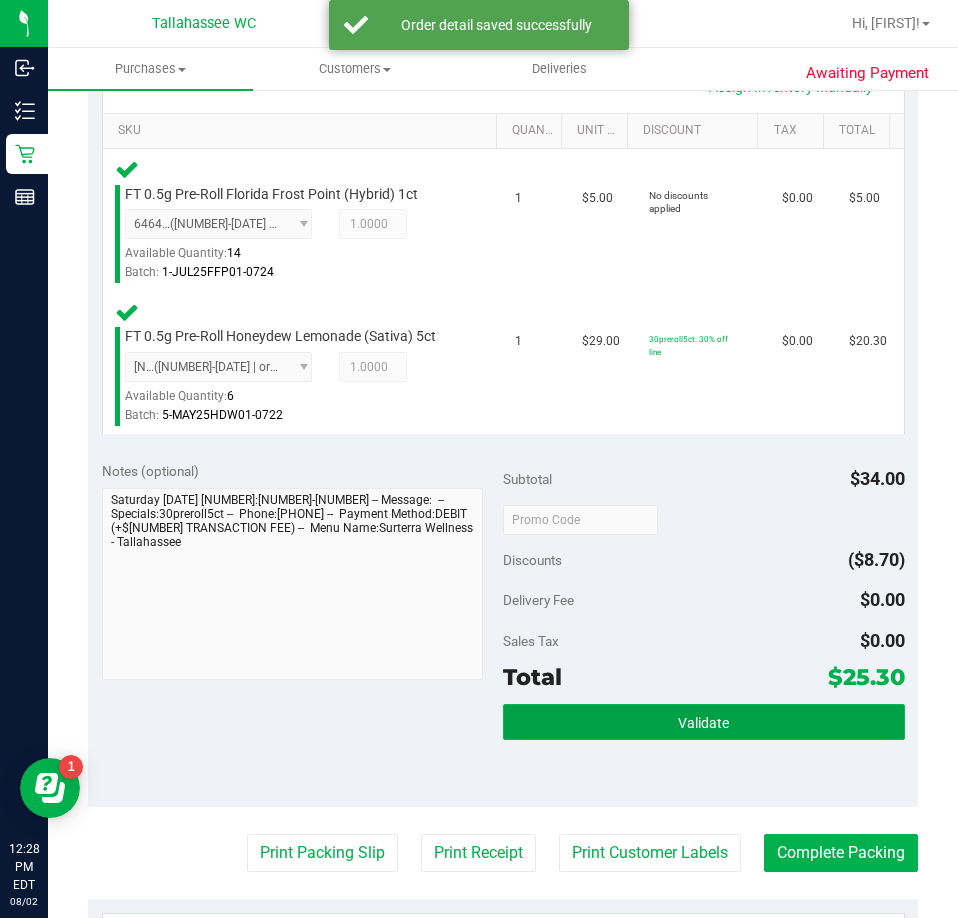 click on "Validate" at bounding box center [704, 722] 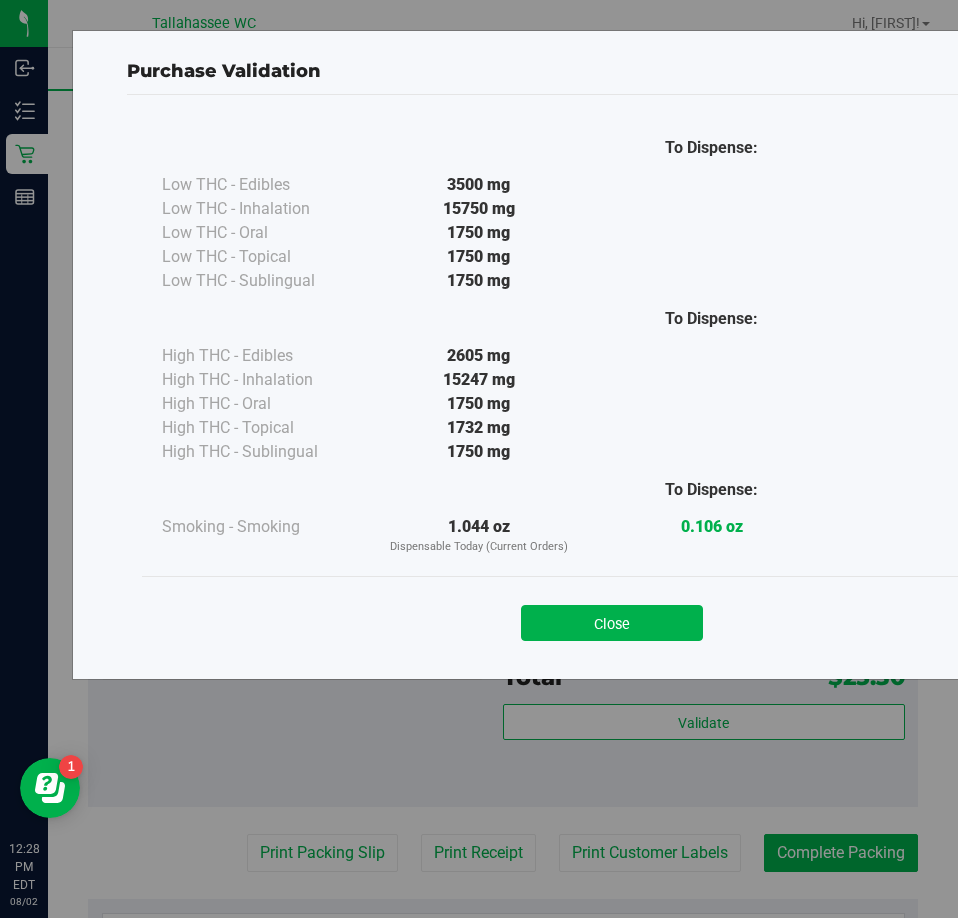click on "Close" at bounding box center [612, 616] 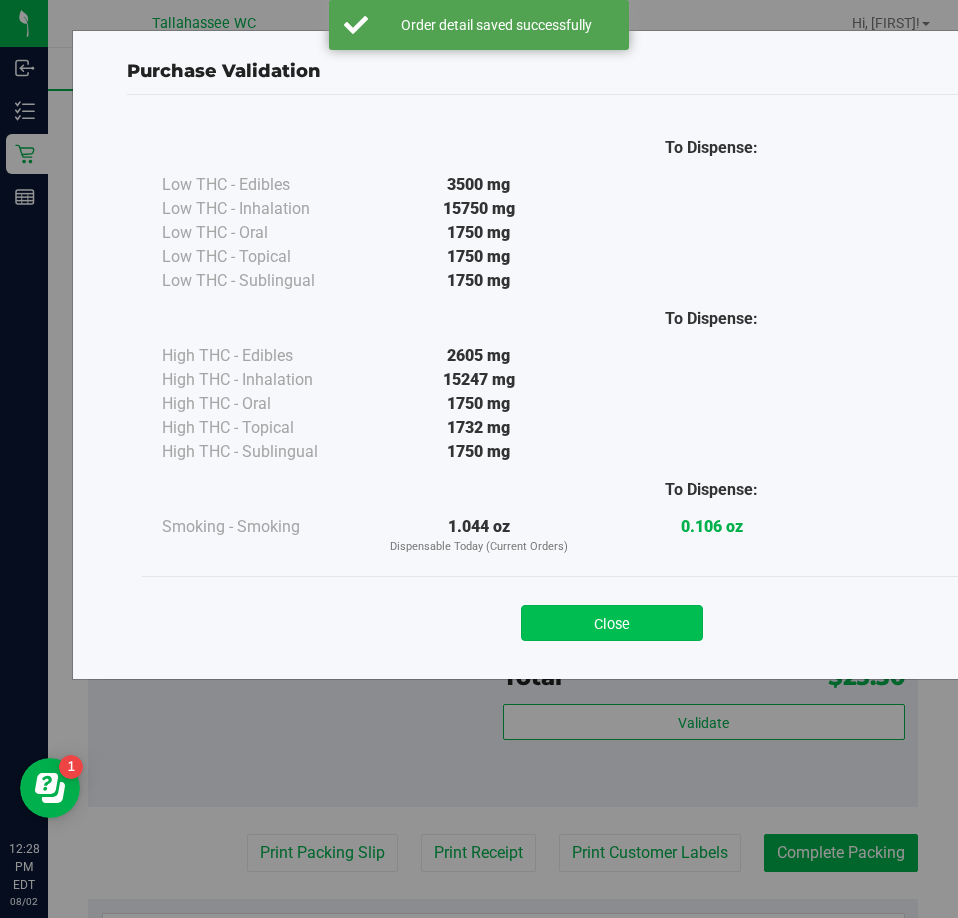click on "Close" at bounding box center (612, 623) 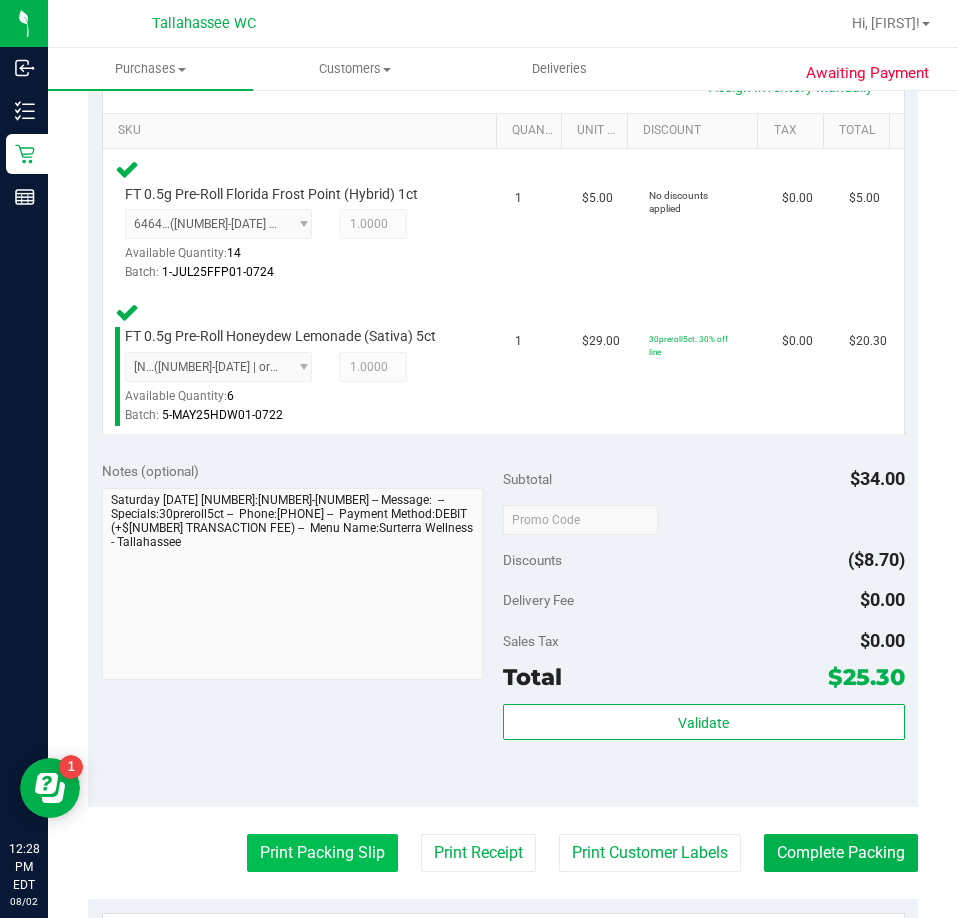 click on "Print Packing Slip" at bounding box center [322, 853] 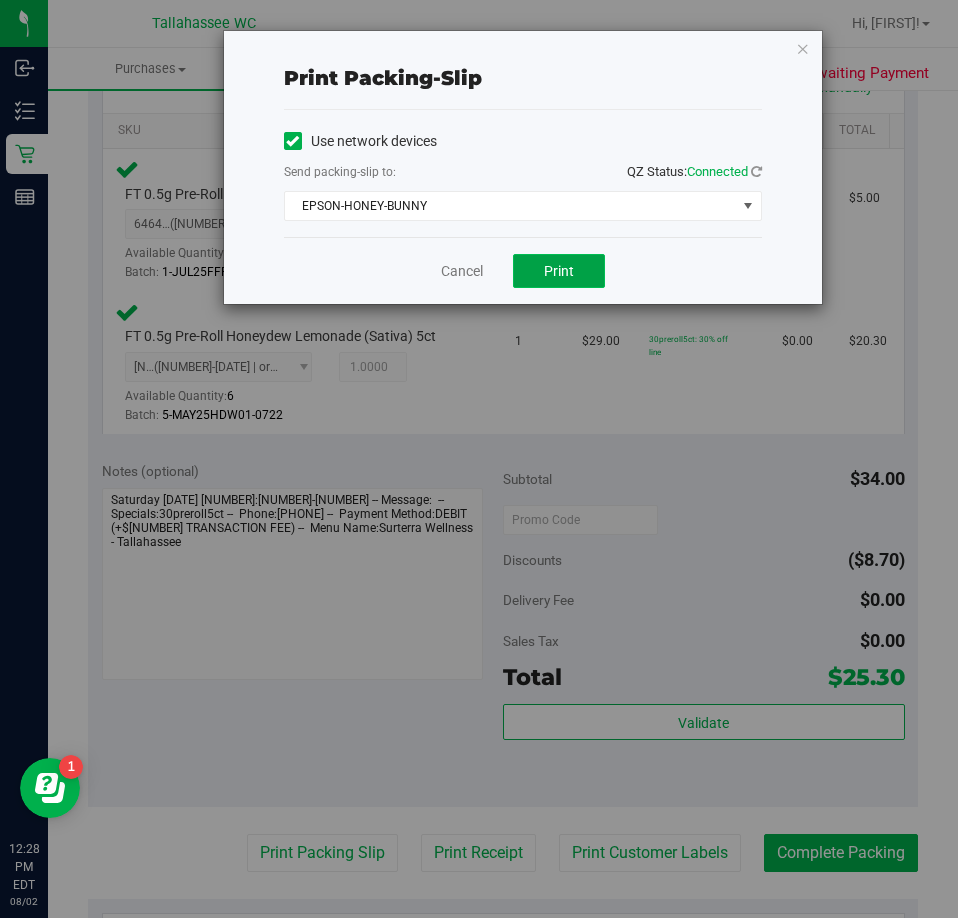 click on "Print" at bounding box center (559, 271) 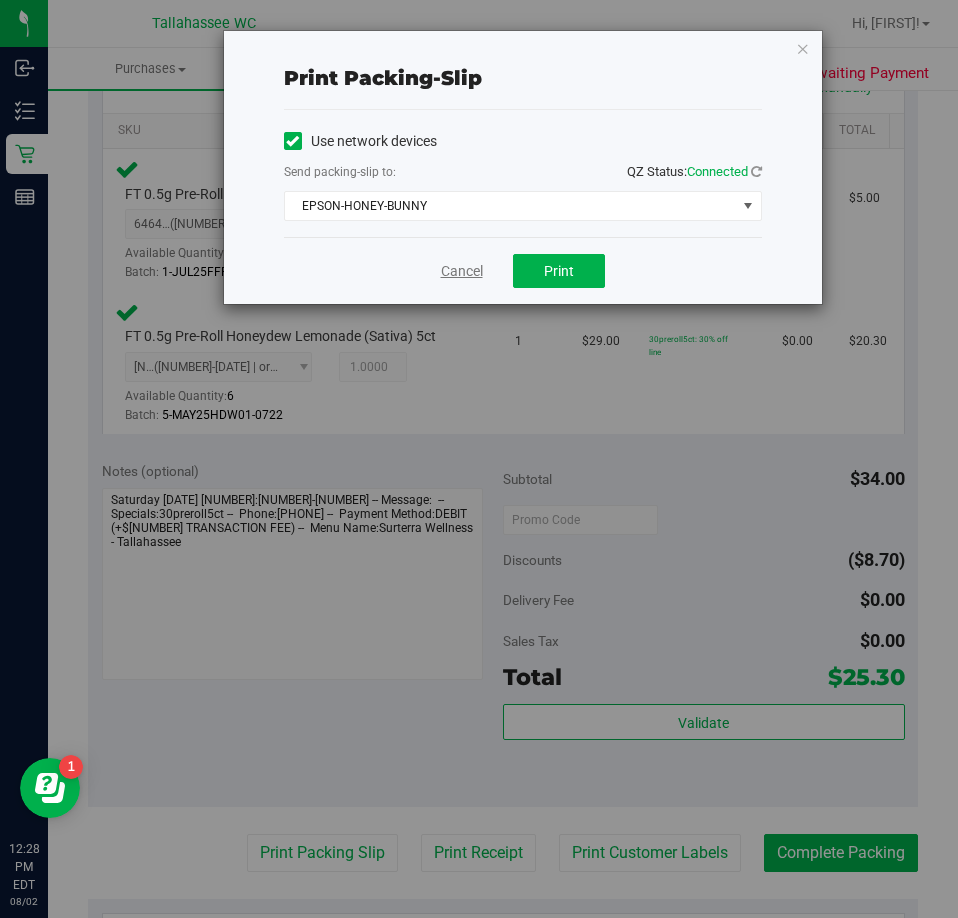 click on "Cancel" at bounding box center (462, 271) 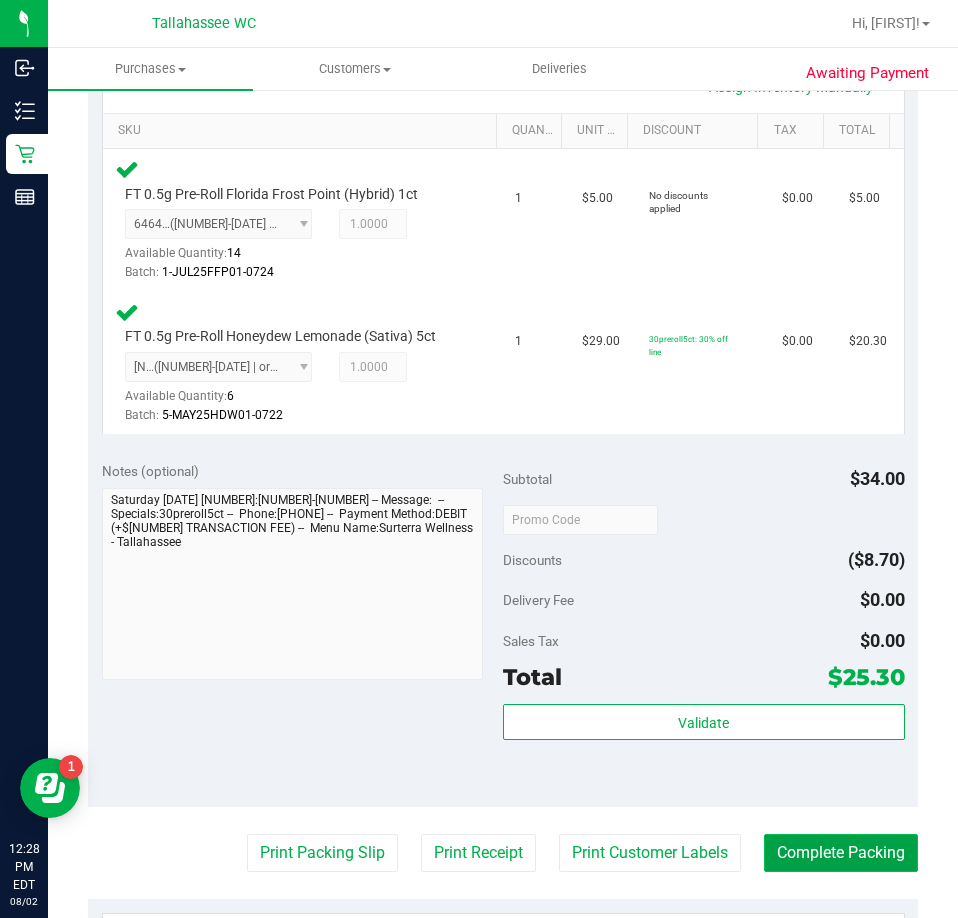 click on "Complete Packing" at bounding box center [841, 853] 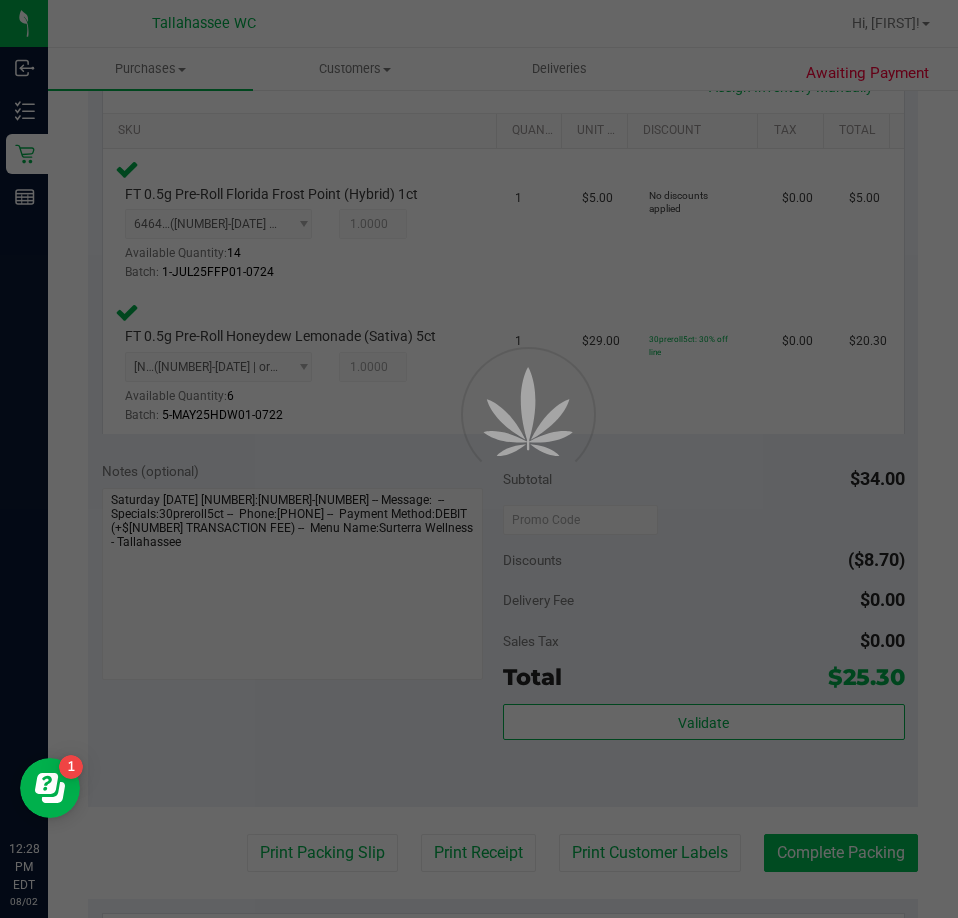 scroll, scrollTop: 0, scrollLeft: 0, axis: both 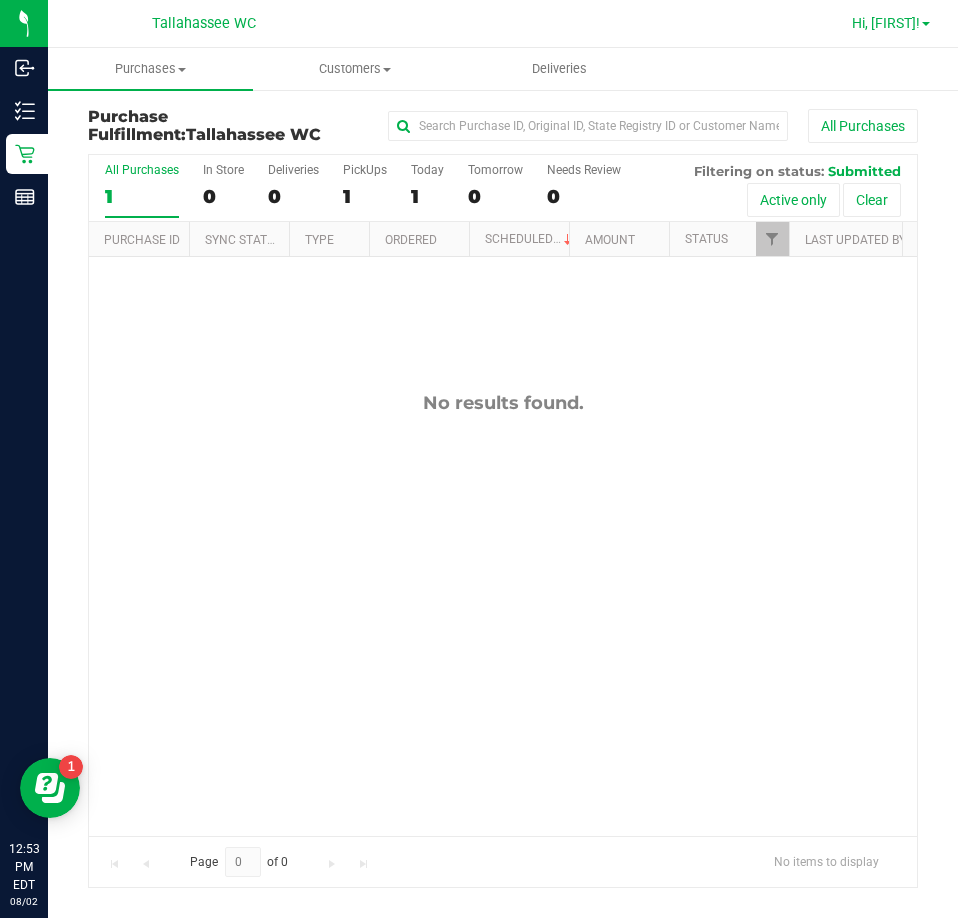 click on "Hi, [FIRST]!" at bounding box center [886, 23] 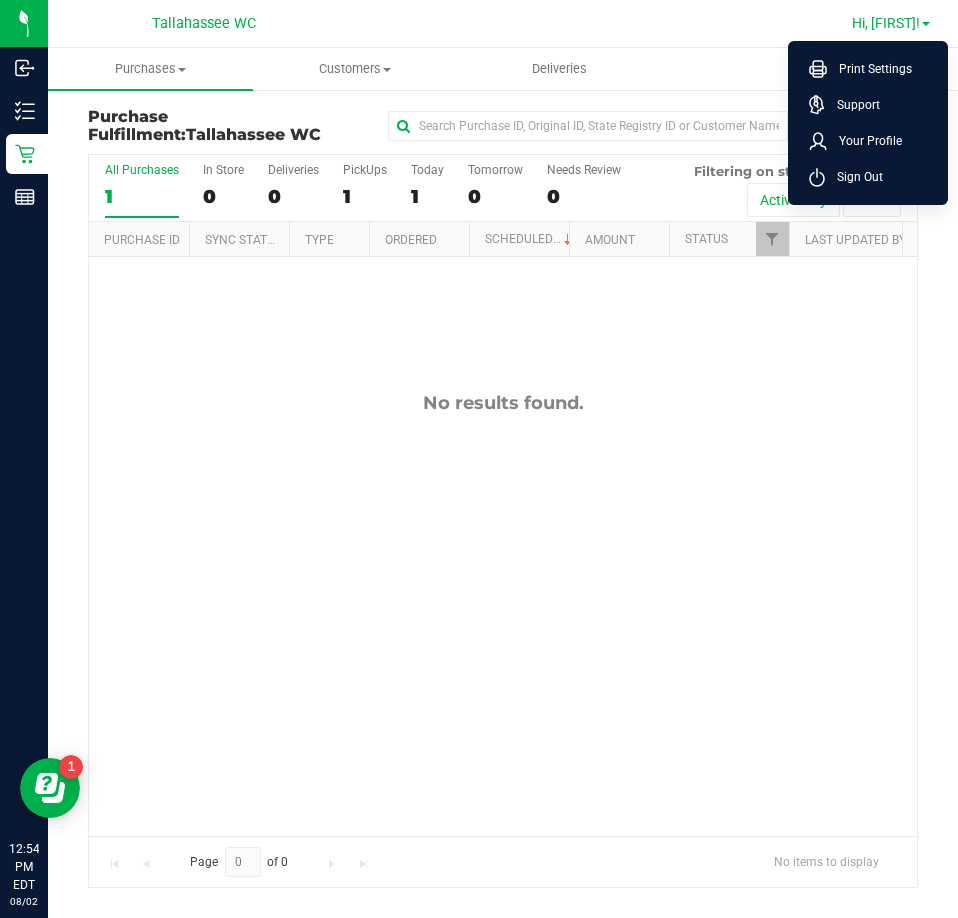 click on "Hi, [FIRST]!" at bounding box center (886, 23) 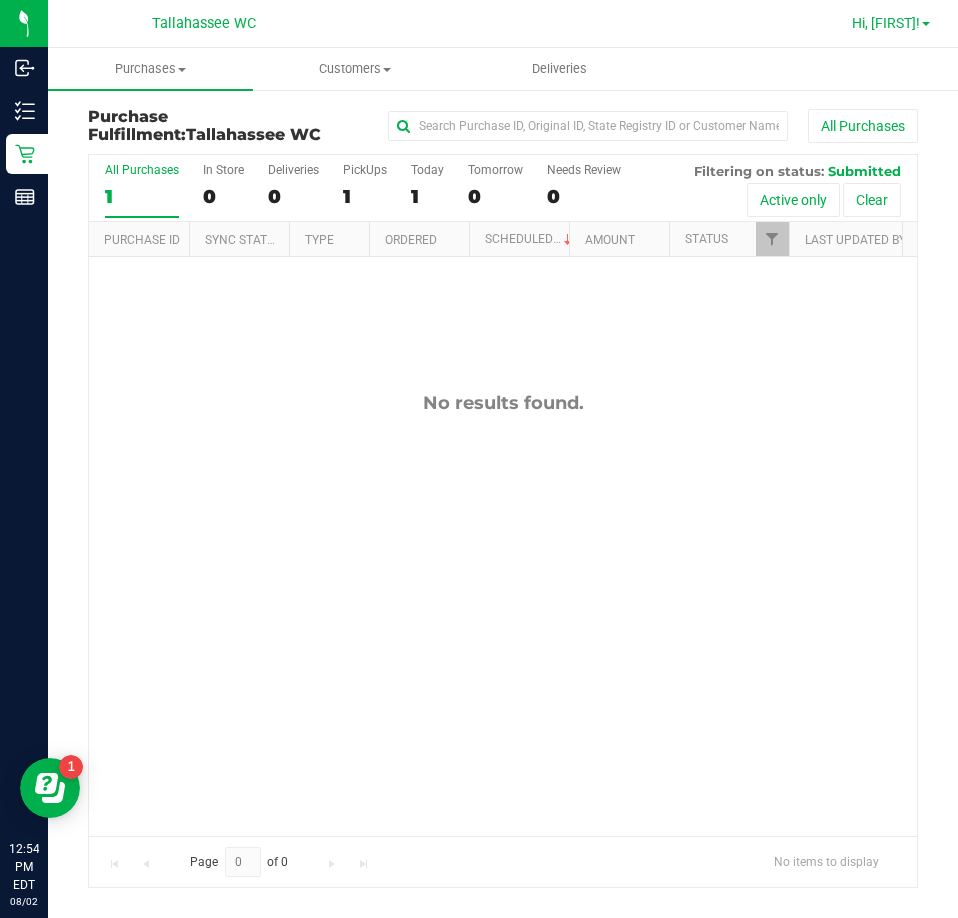 click on "Hi, [FIRST]!" at bounding box center [886, 23] 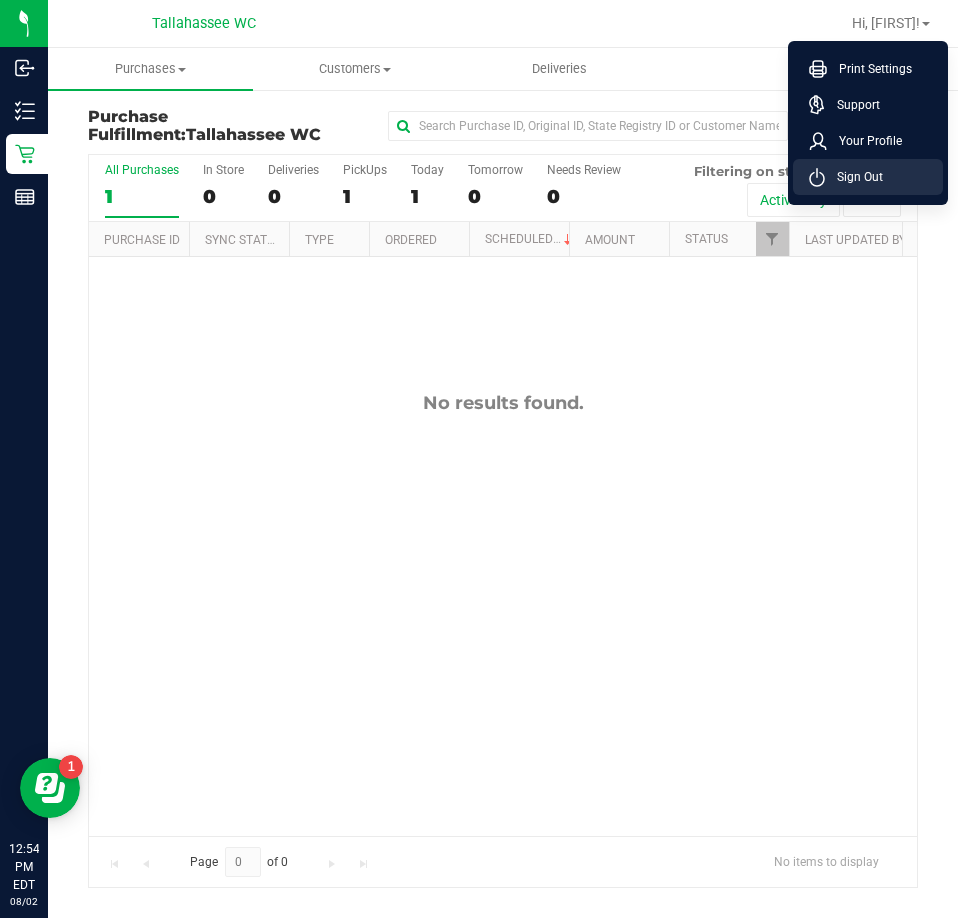 click on "Sign Out" at bounding box center (854, 177) 